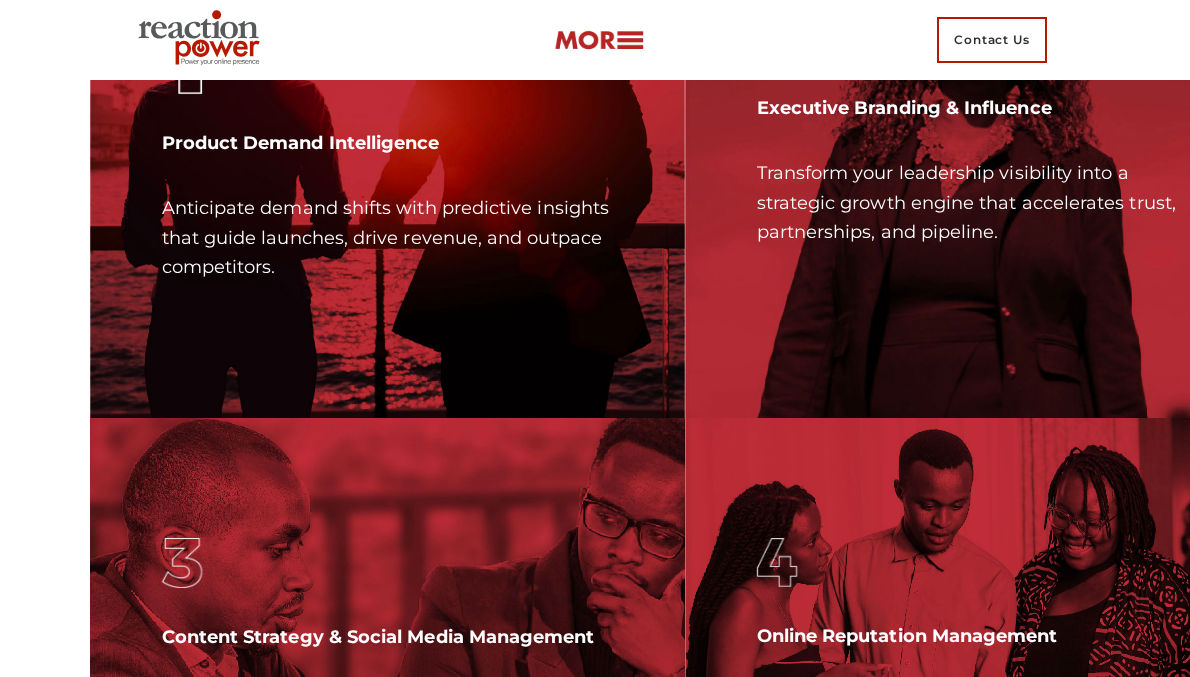 scroll, scrollTop: 5939, scrollLeft: 0, axis: vertical 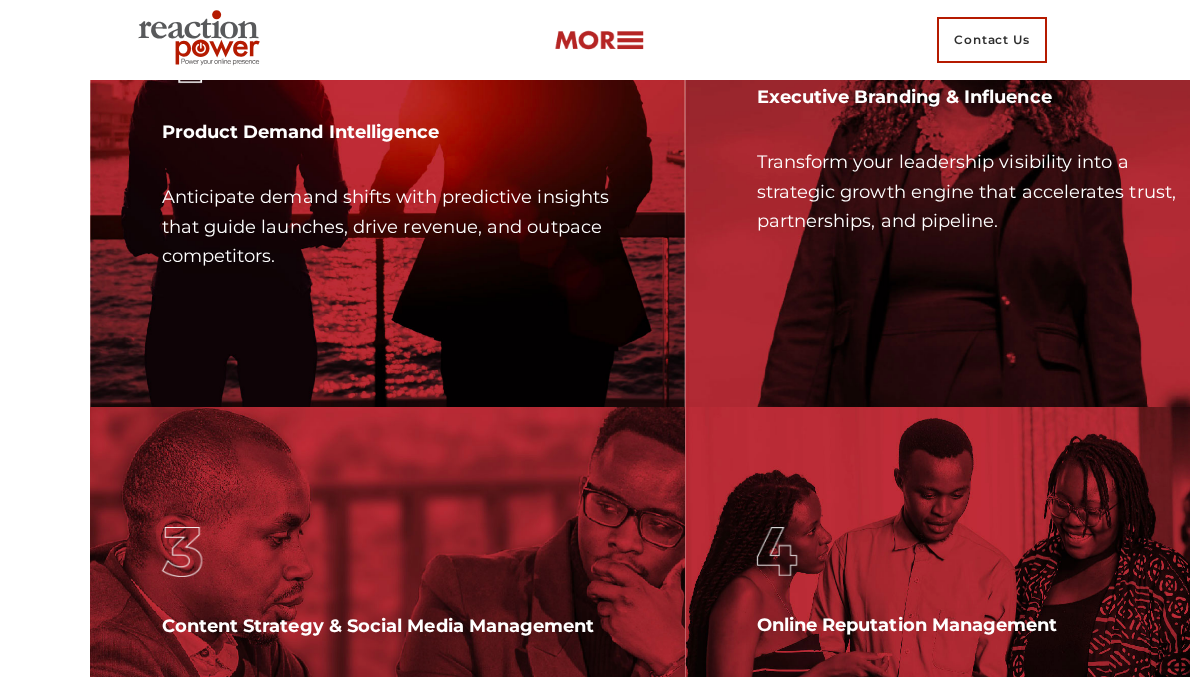 click on "Anticipate demand shifts with predictive insights that guide launches, drive revenue, and outpace competitors." at bounding box center [388, 227] 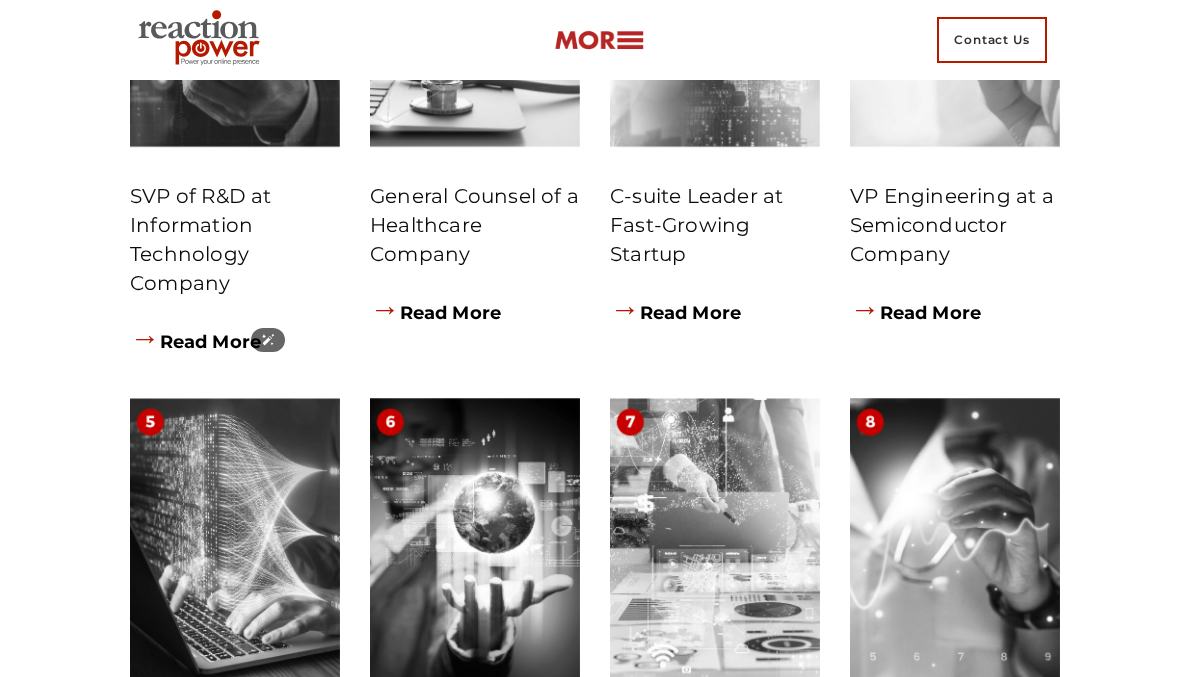 scroll, scrollTop: 9847, scrollLeft: 0, axis: vertical 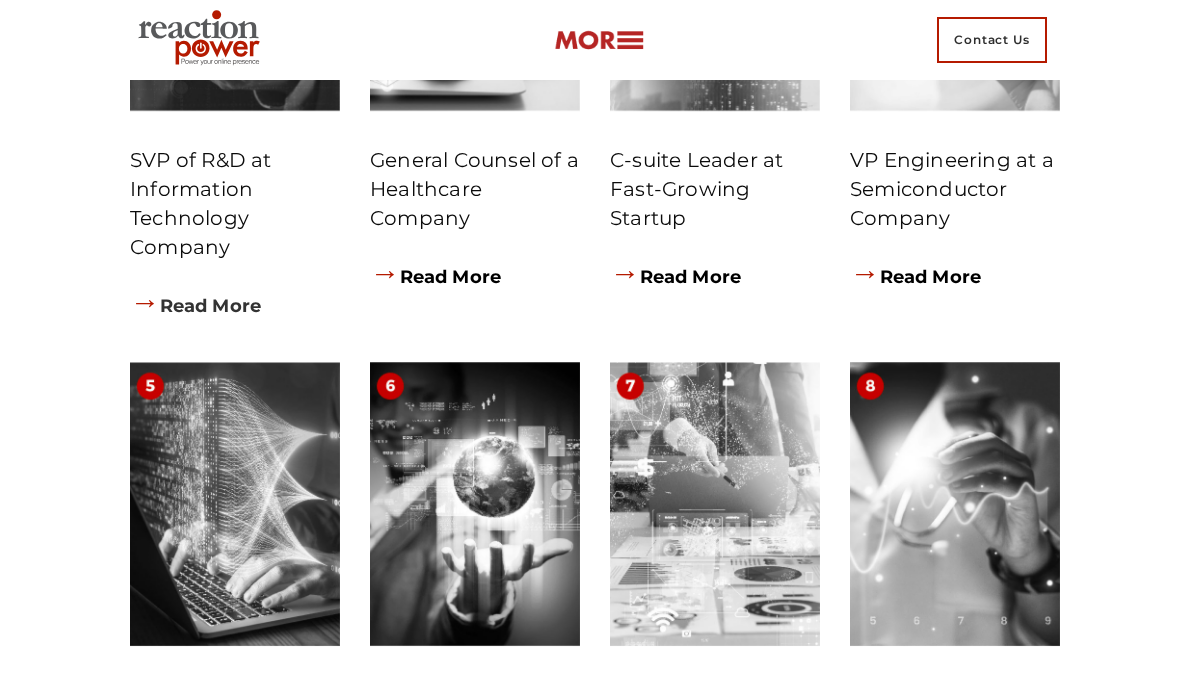click on "→  Read More" at bounding box center [195, 306] 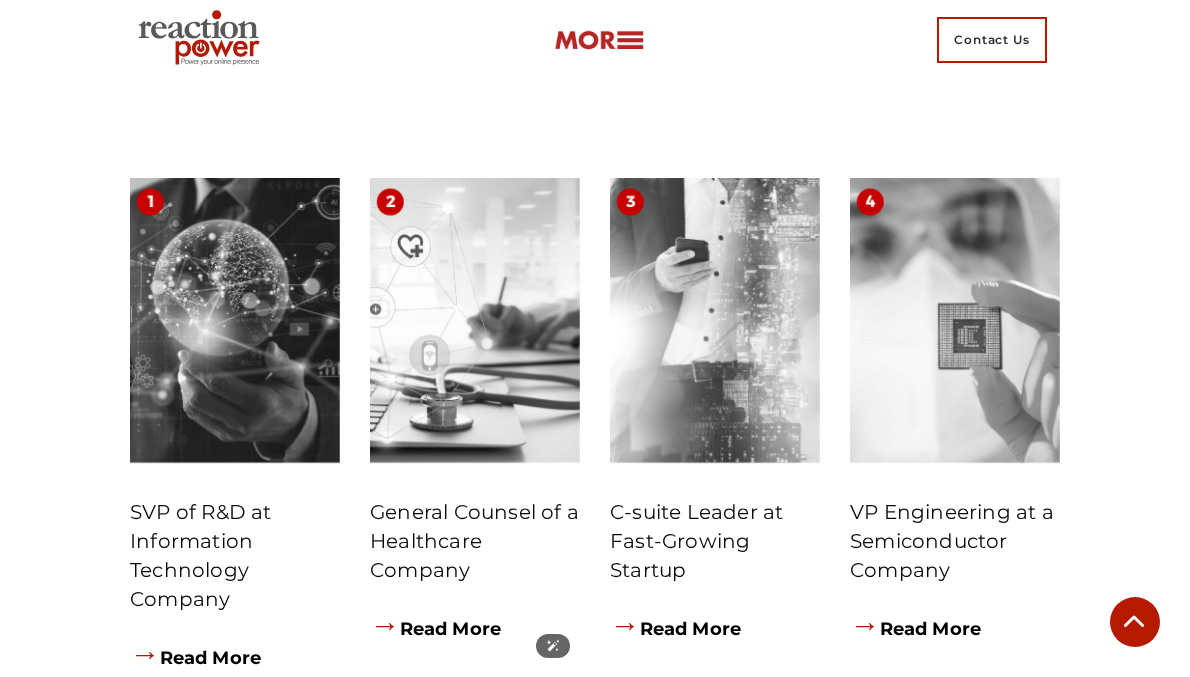 scroll, scrollTop: 9829, scrollLeft: 0, axis: vertical 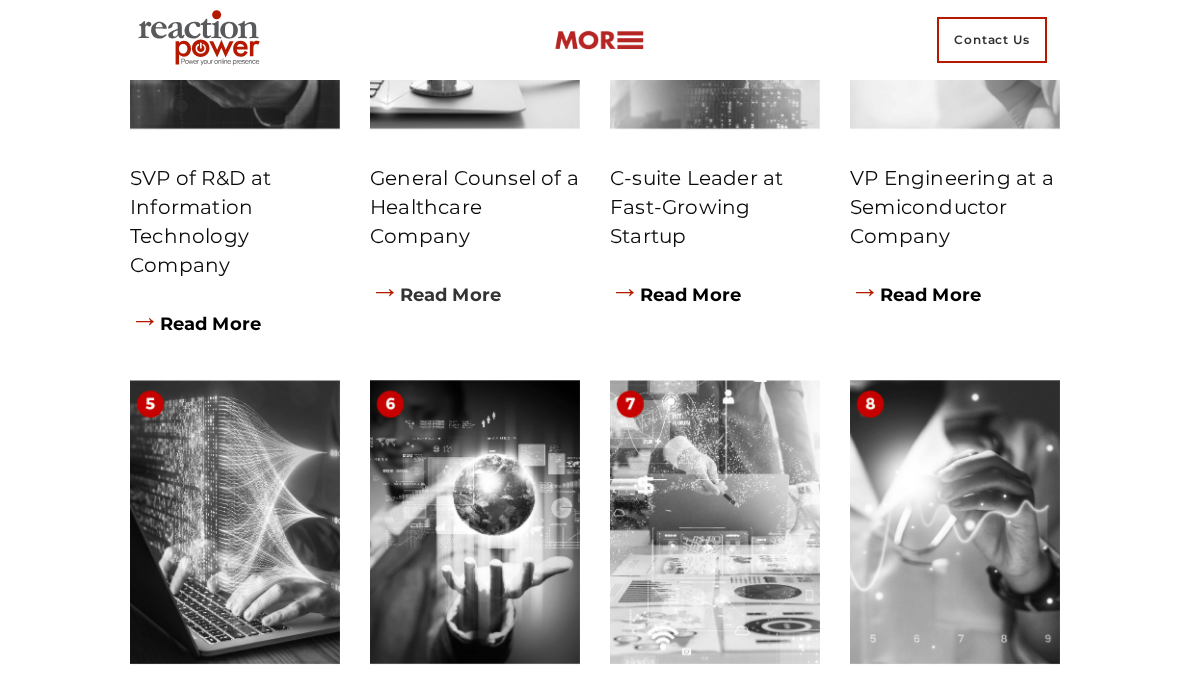 click on "→  Read More" at bounding box center [435, 295] 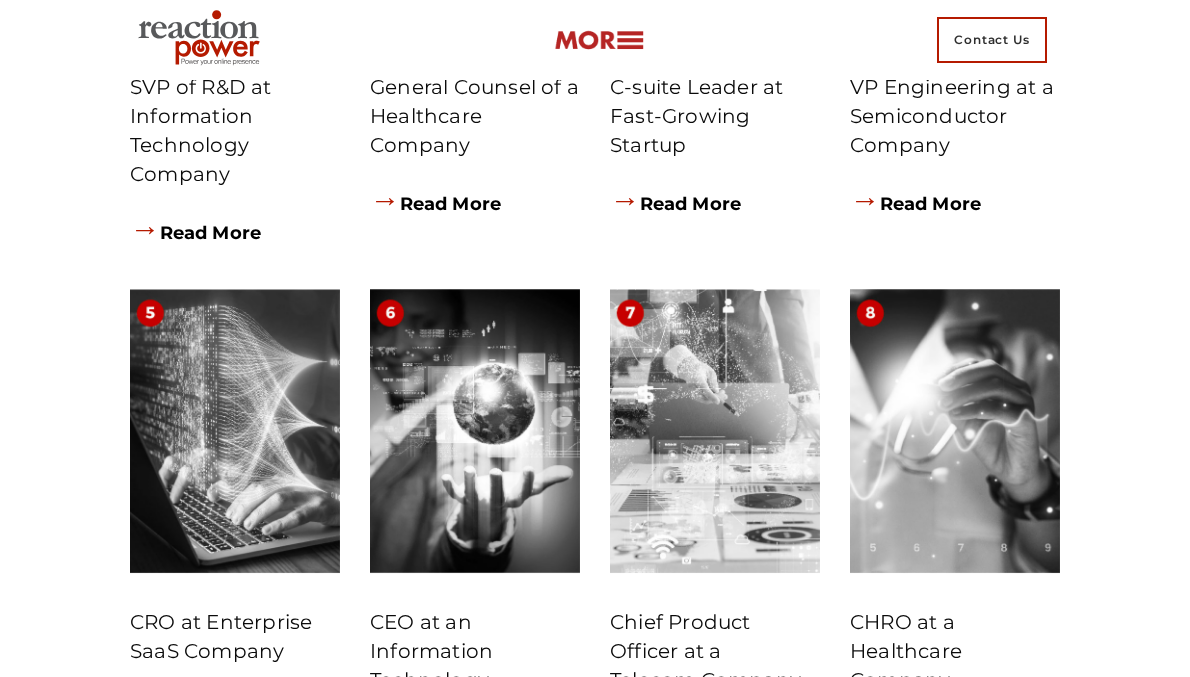 scroll, scrollTop: 9921, scrollLeft: 0, axis: vertical 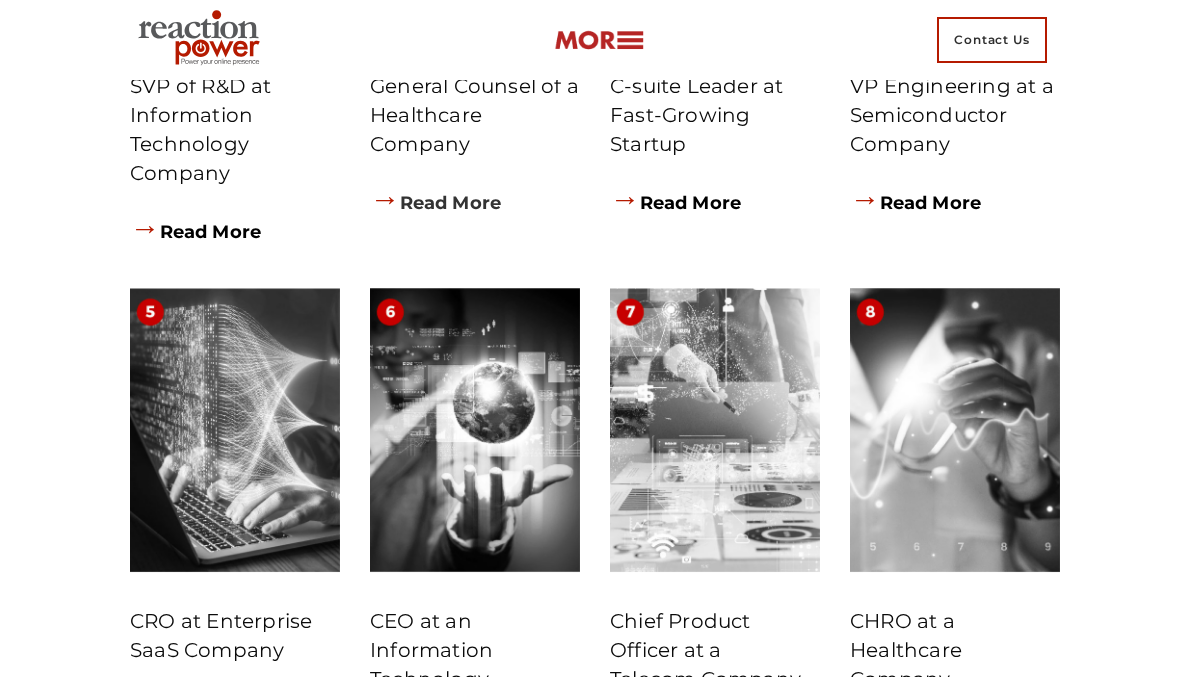 click on "→  Read More" at bounding box center [435, 203] 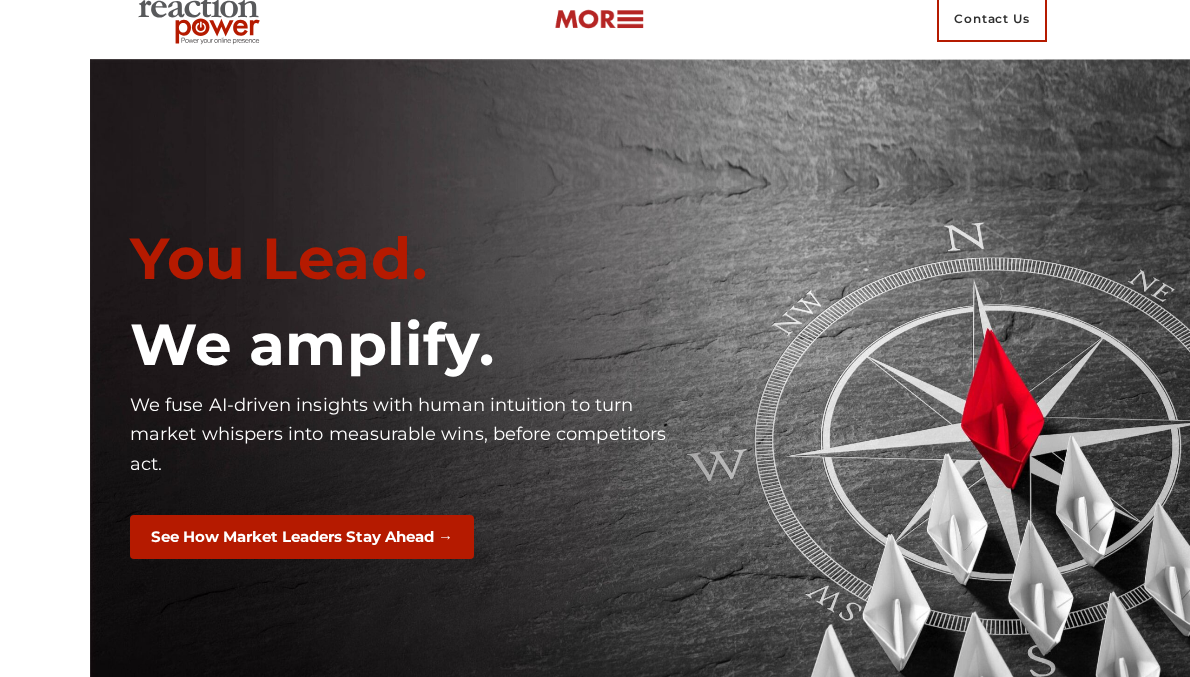 scroll, scrollTop: 22, scrollLeft: 0, axis: vertical 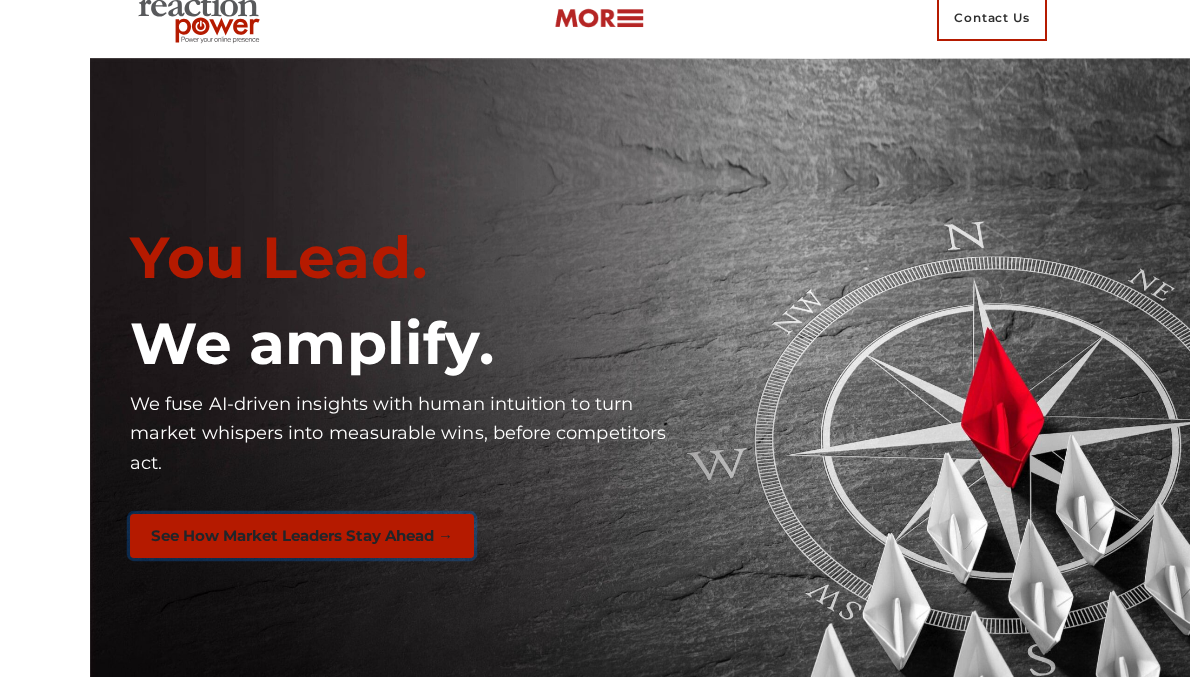 click on "See How Market Leaders Stay Ahead →" at bounding box center (302, 536) 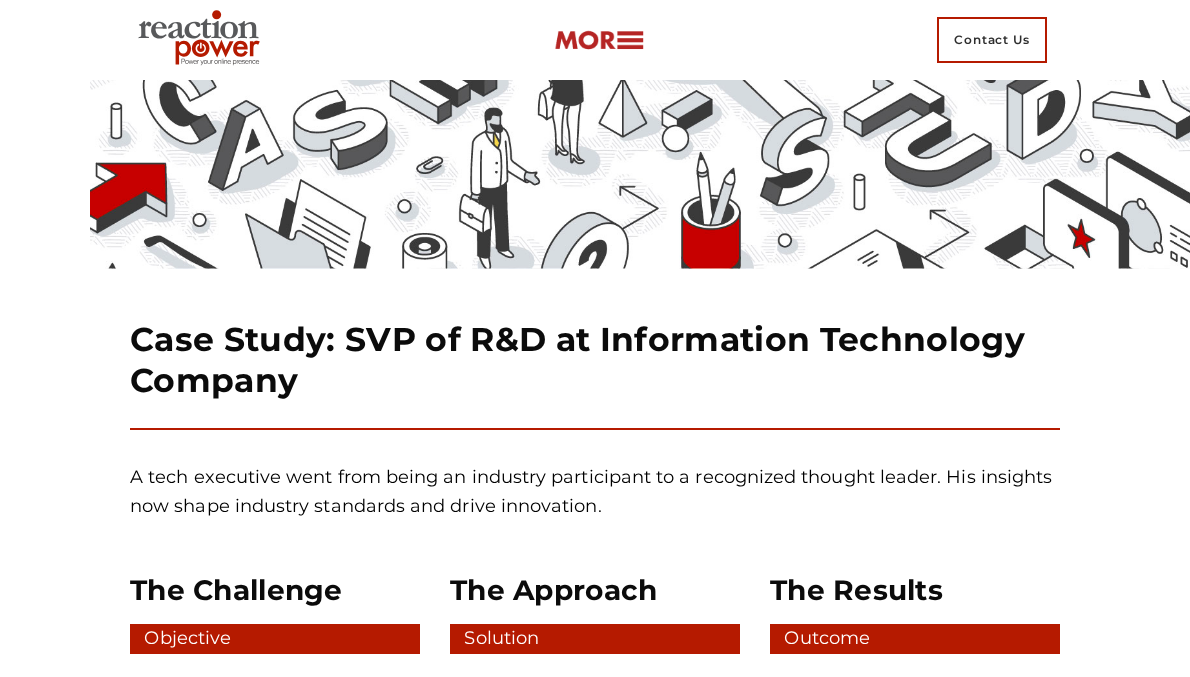 scroll, scrollTop: 198, scrollLeft: 0, axis: vertical 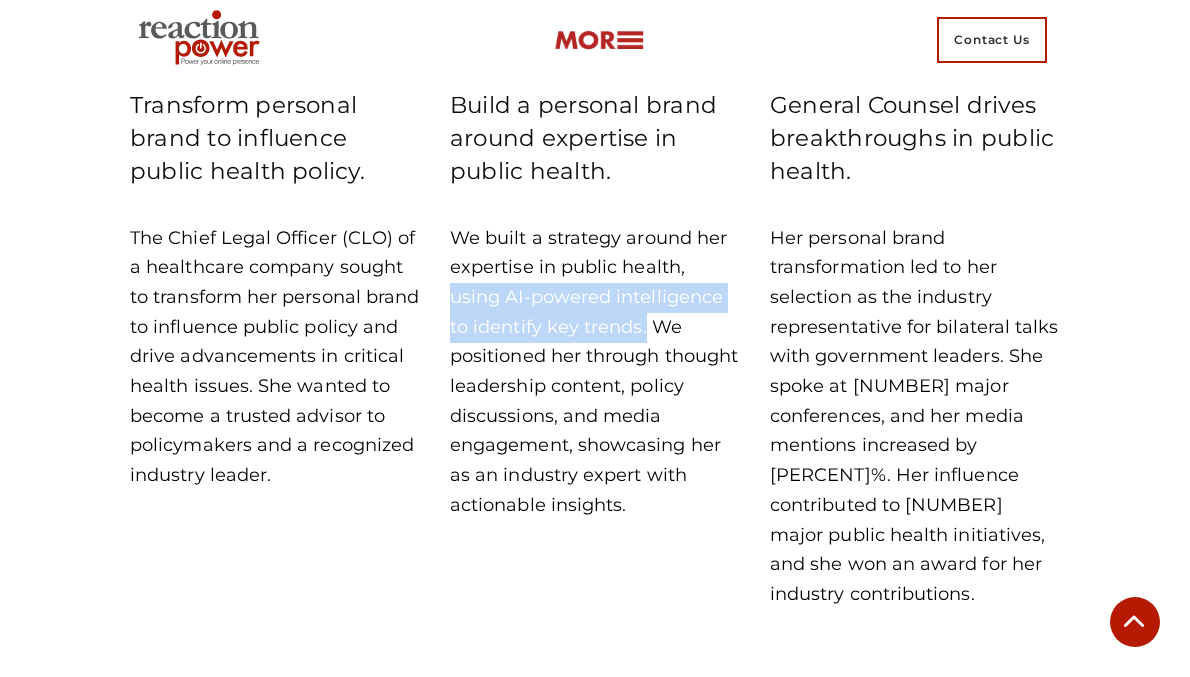 drag, startPoint x: 660, startPoint y: 269, endPoint x: 481, endPoint y: 340, distance: 192.56686 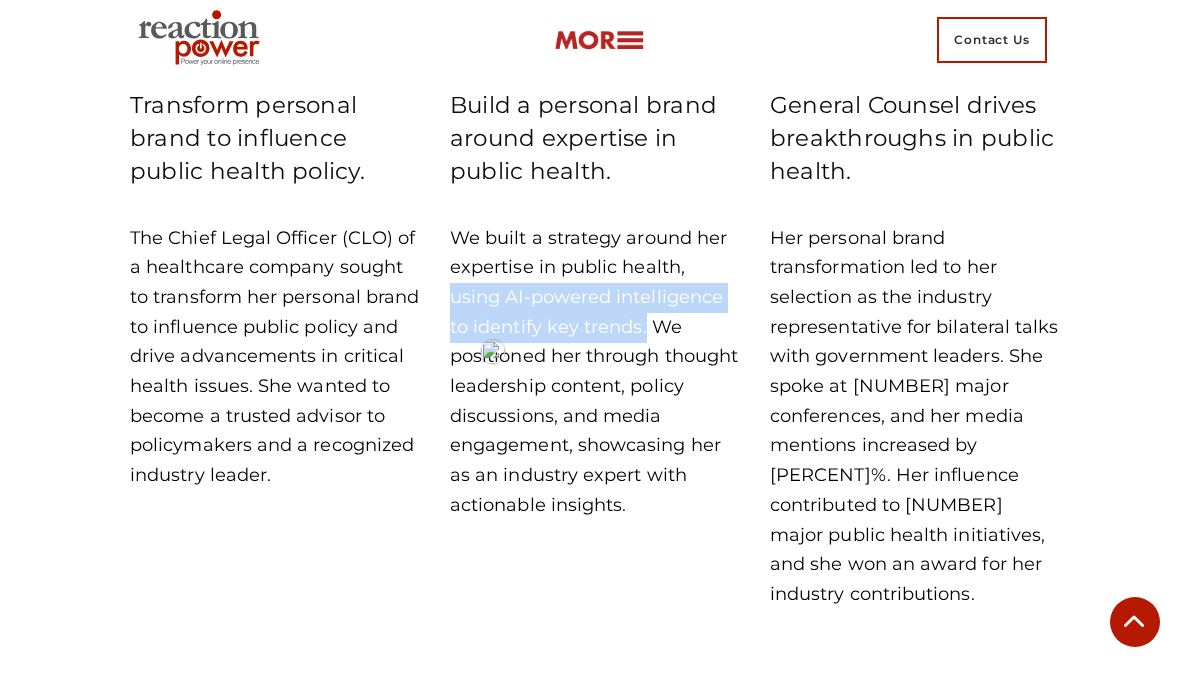 copy on "using AI-powered intelligence to identify key trends." 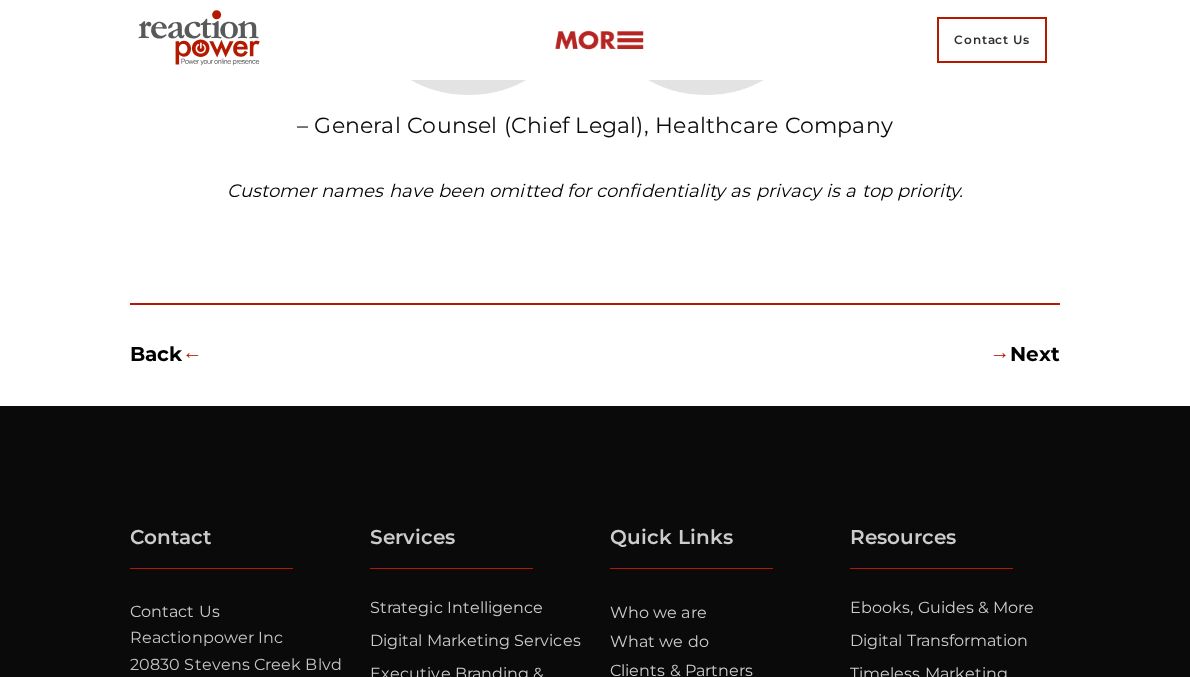 scroll, scrollTop: 1811, scrollLeft: 0, axis: vertical 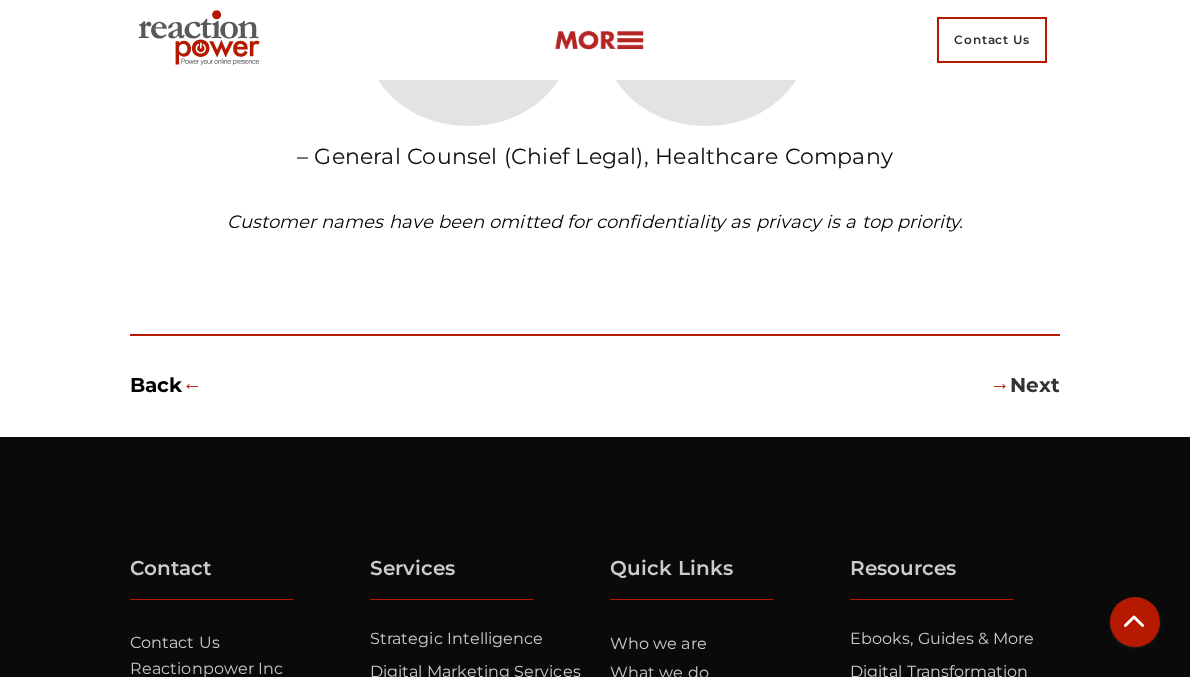 click on "→" at bounding box center (1000, 385) 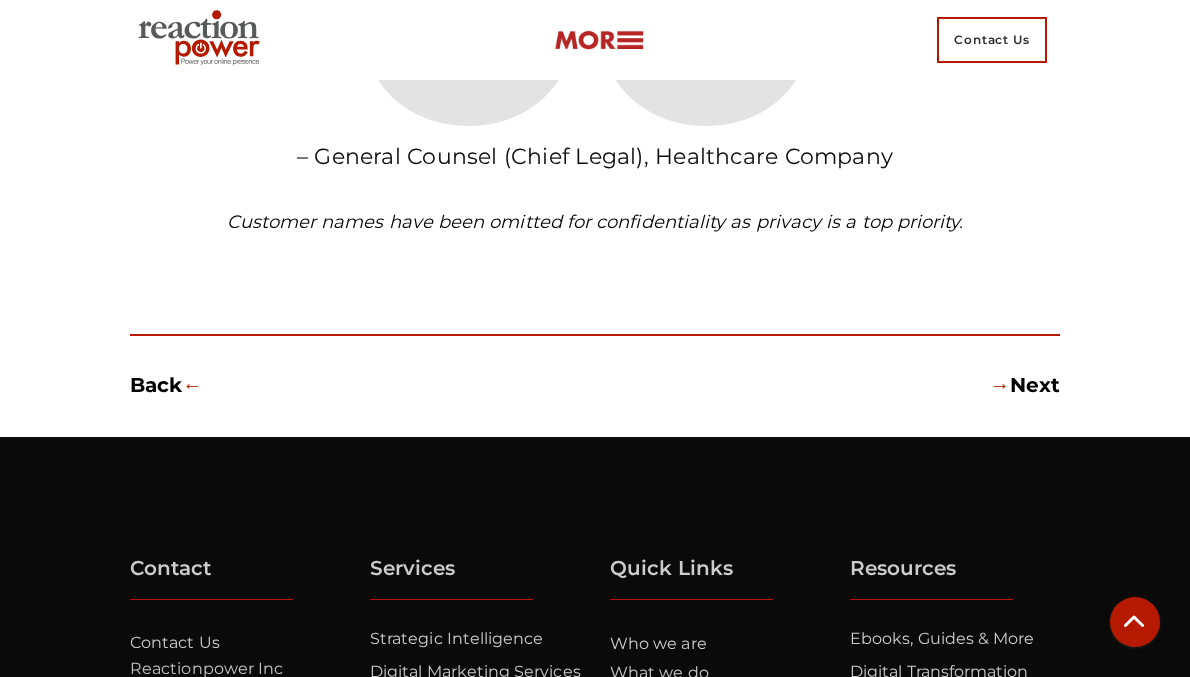 scroll, scrollTop: 1878, scrollLeft: 0, axis: vertical 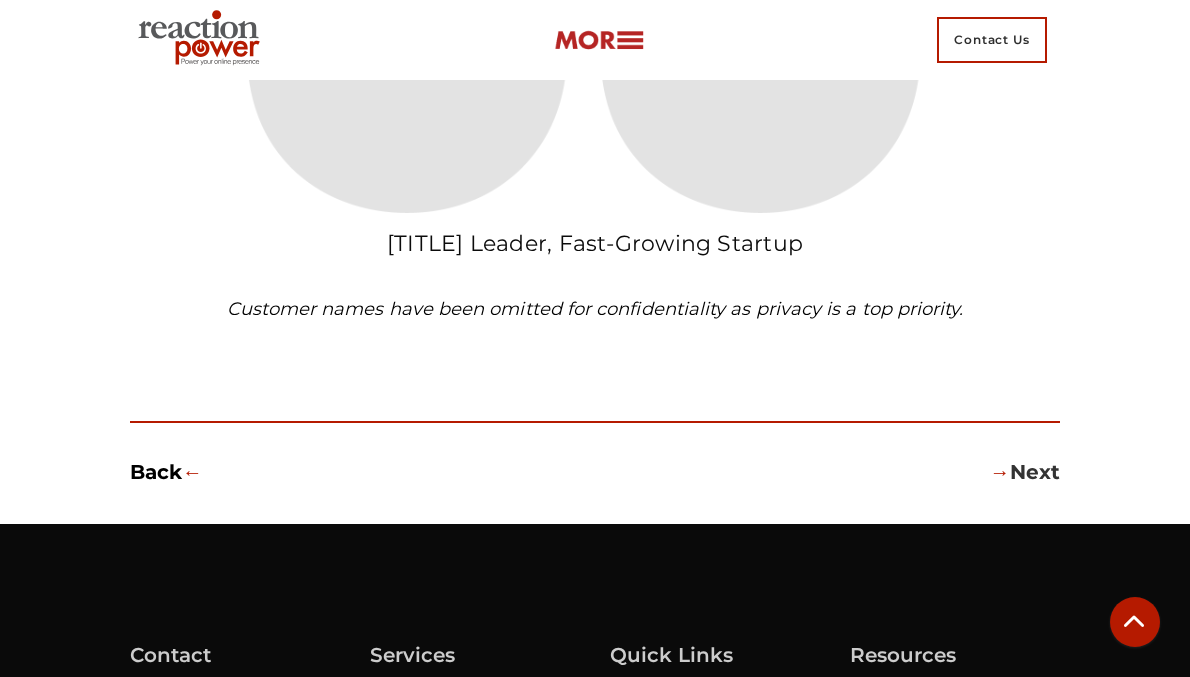 click on "→  Next" at bounding box center (1025, 472) 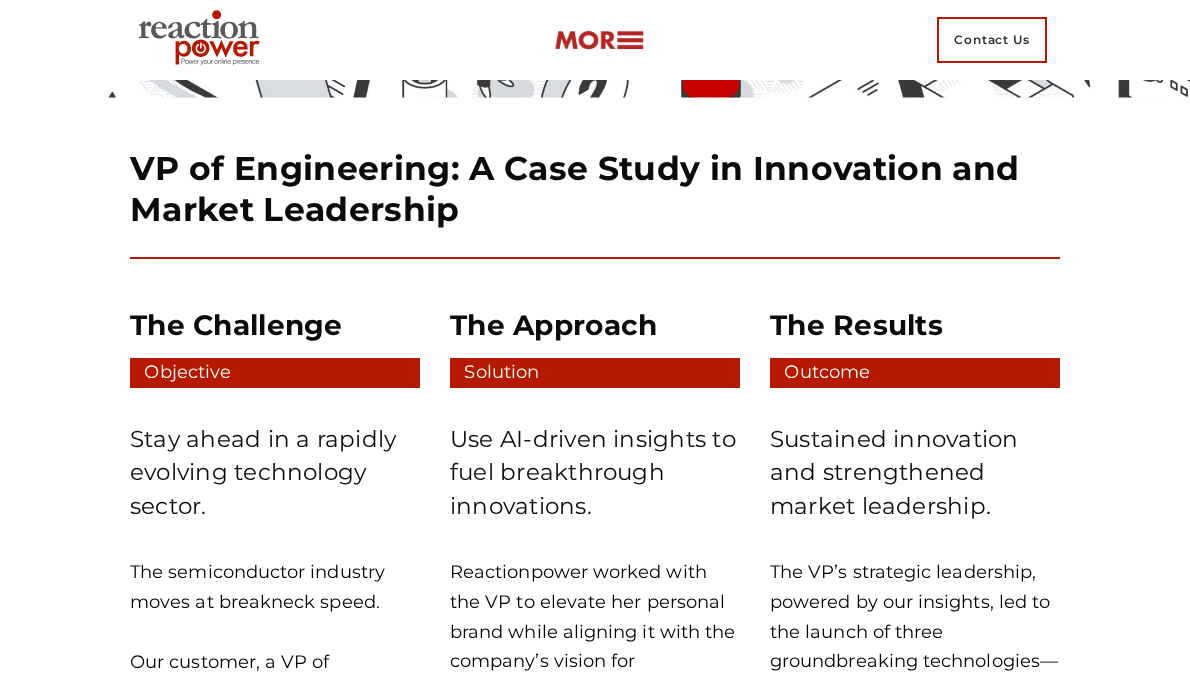 scroll, scrollTop: 727, scrollLeft: 0, axis: vertical 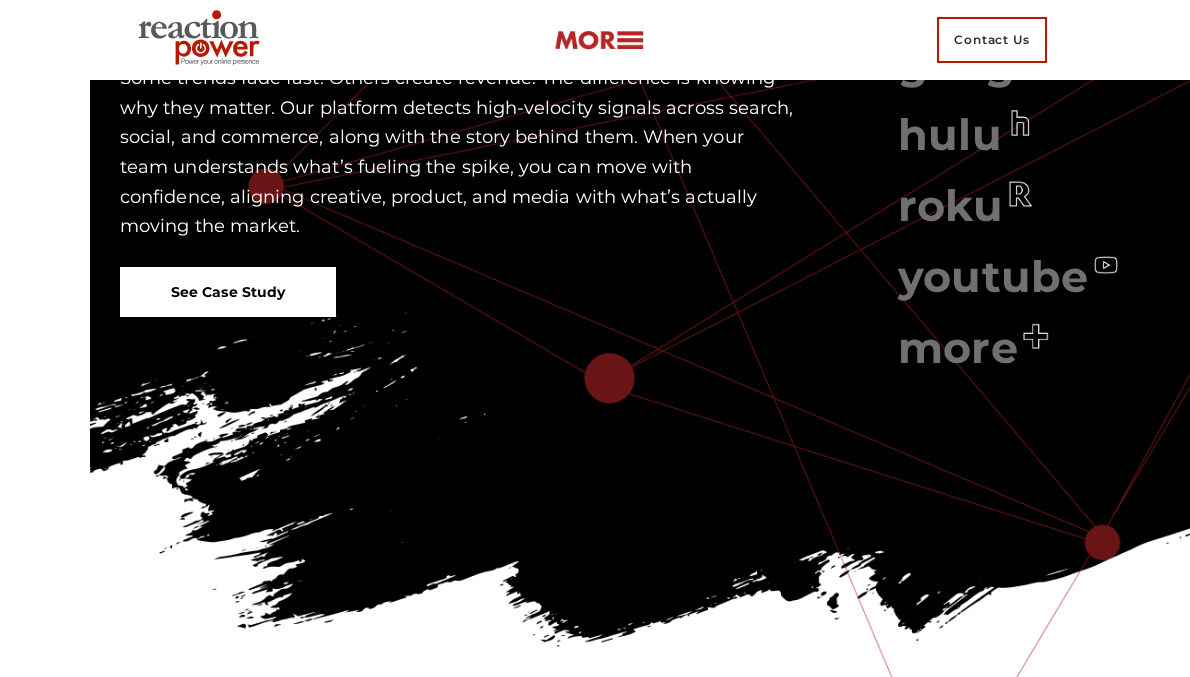 click on "See Case Study" at bounding box center (228, 292) 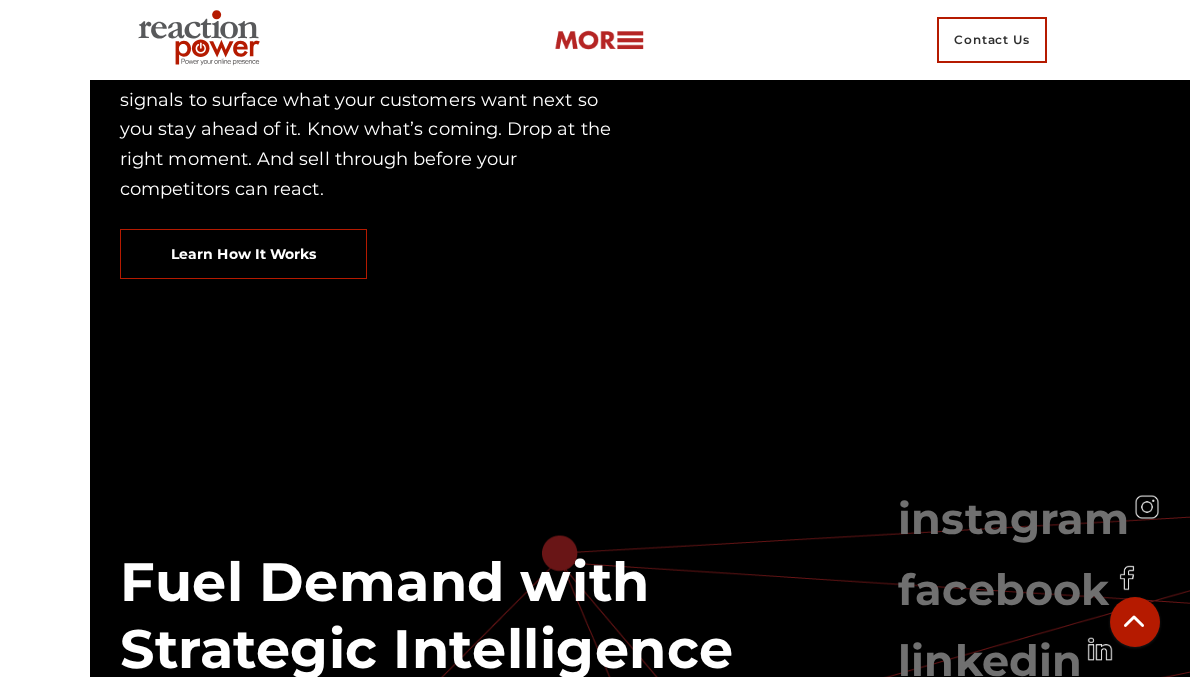 scroll, scrollTop: 1380, scrollLeft: 0, axis: vertical 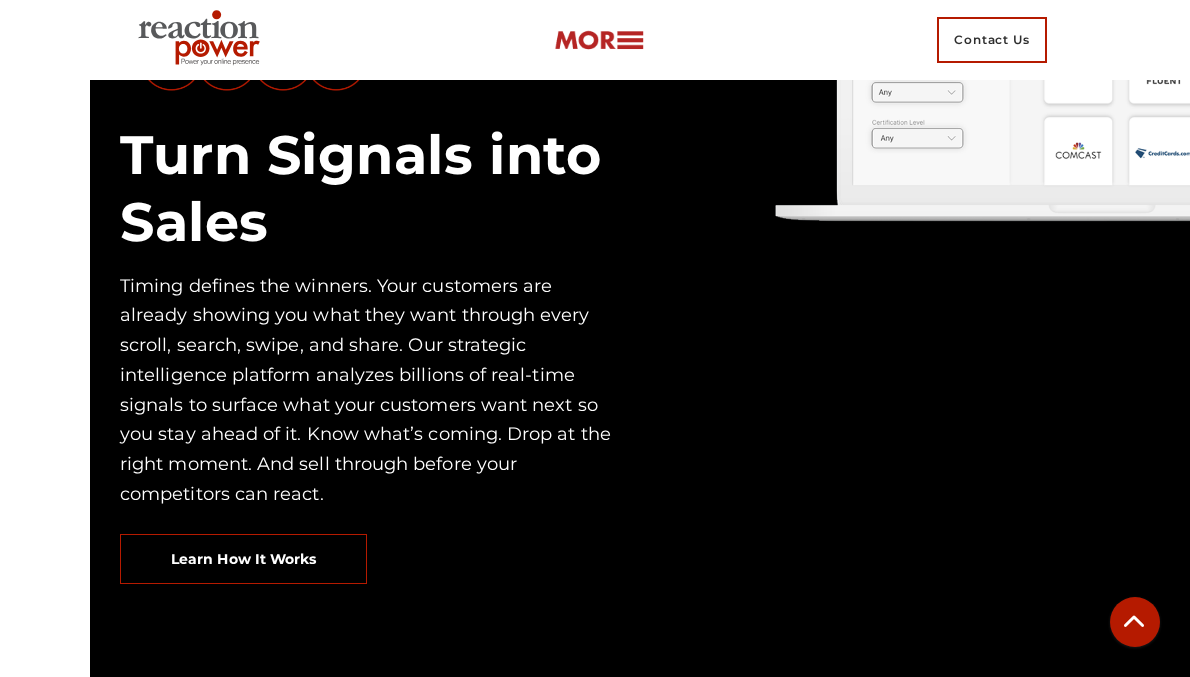 click on "Turn Signals into Sales" at bounding box center (395, 189) 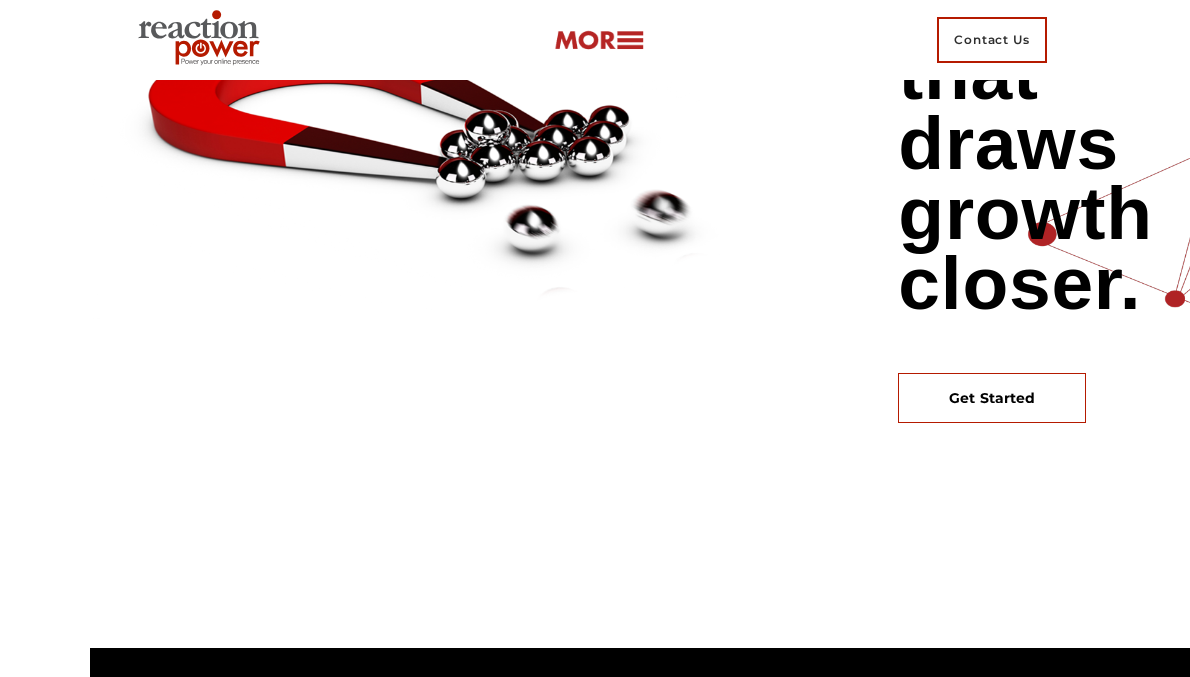 scroll, scrollTop: 449, scrollLeft: 0, axis: vertical 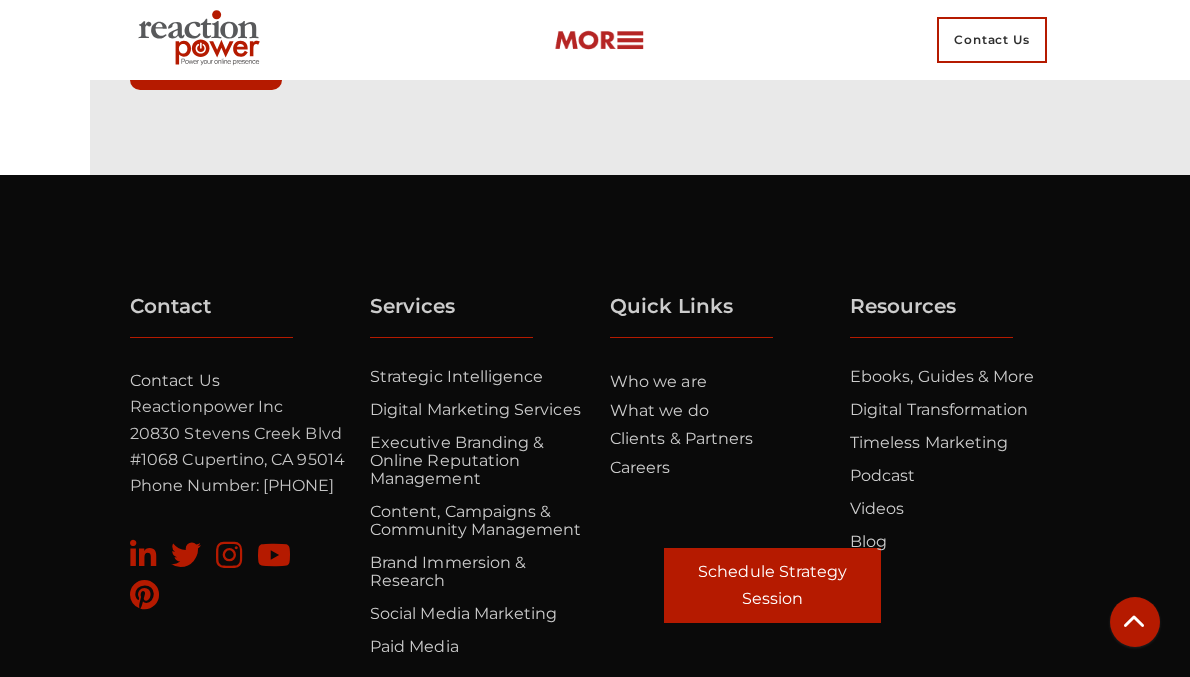 click on "Schedule Strategy Session" at bounding box center (772, 585) 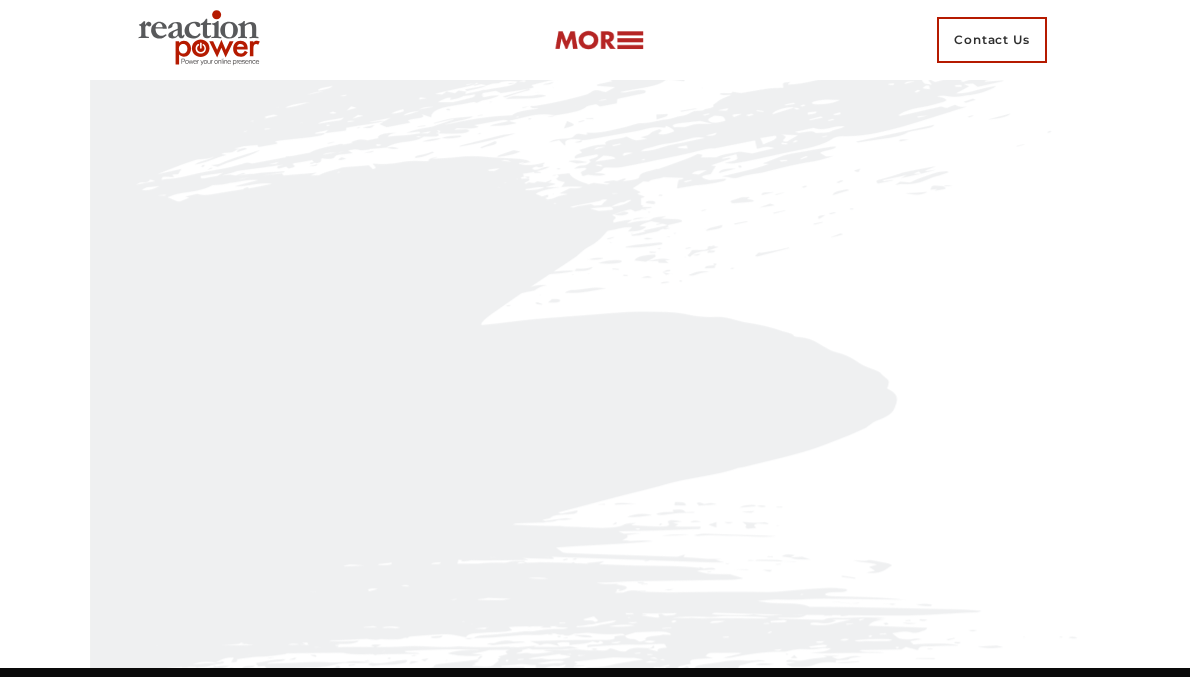 scroll, scrollTop: 256, scrollLeft: 0, axis: vertical 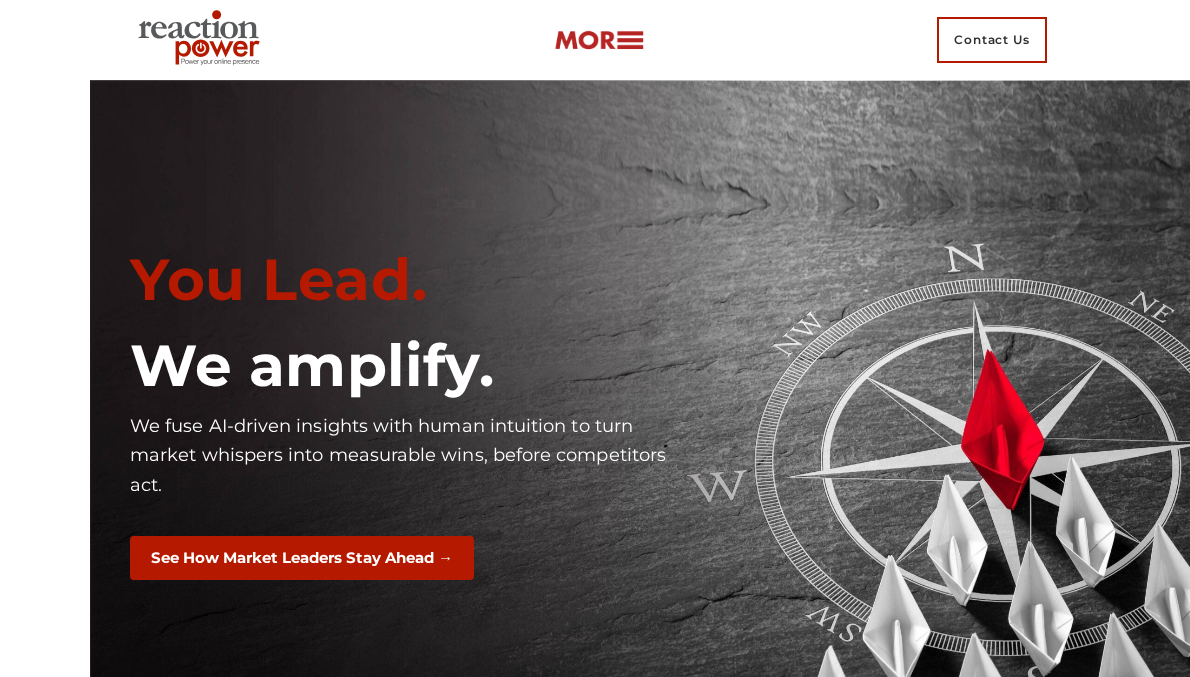click at bounding box center (599, 40) 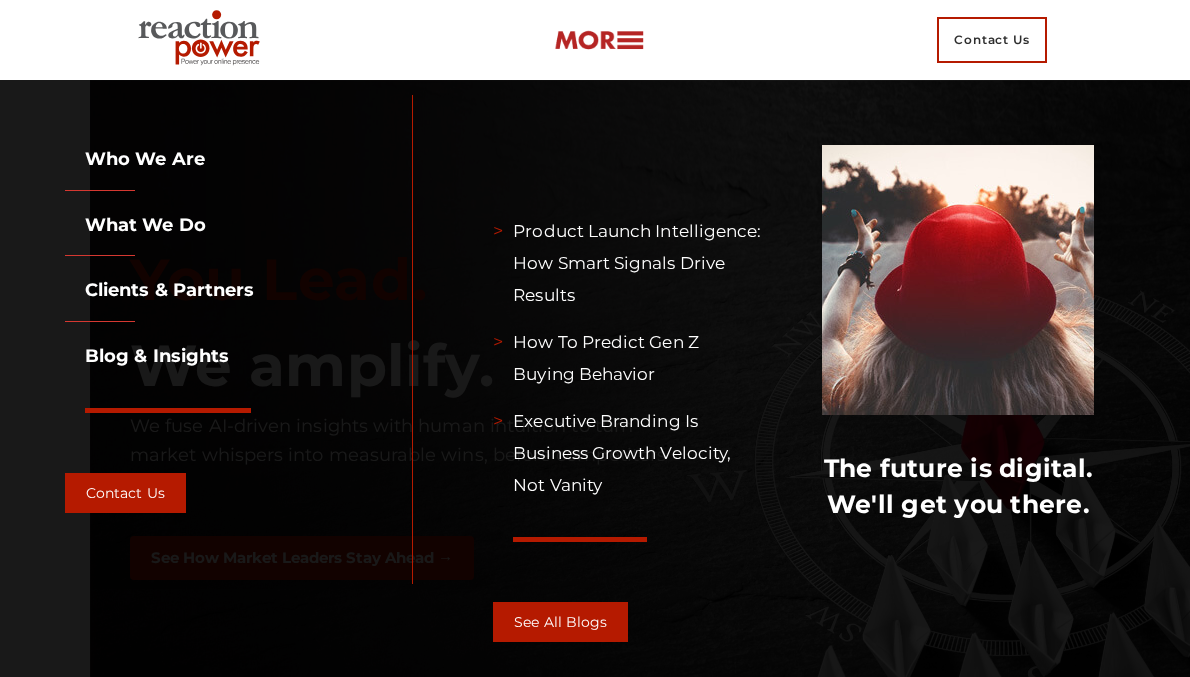 click on "Who we are" at bounding box center [135, 159] 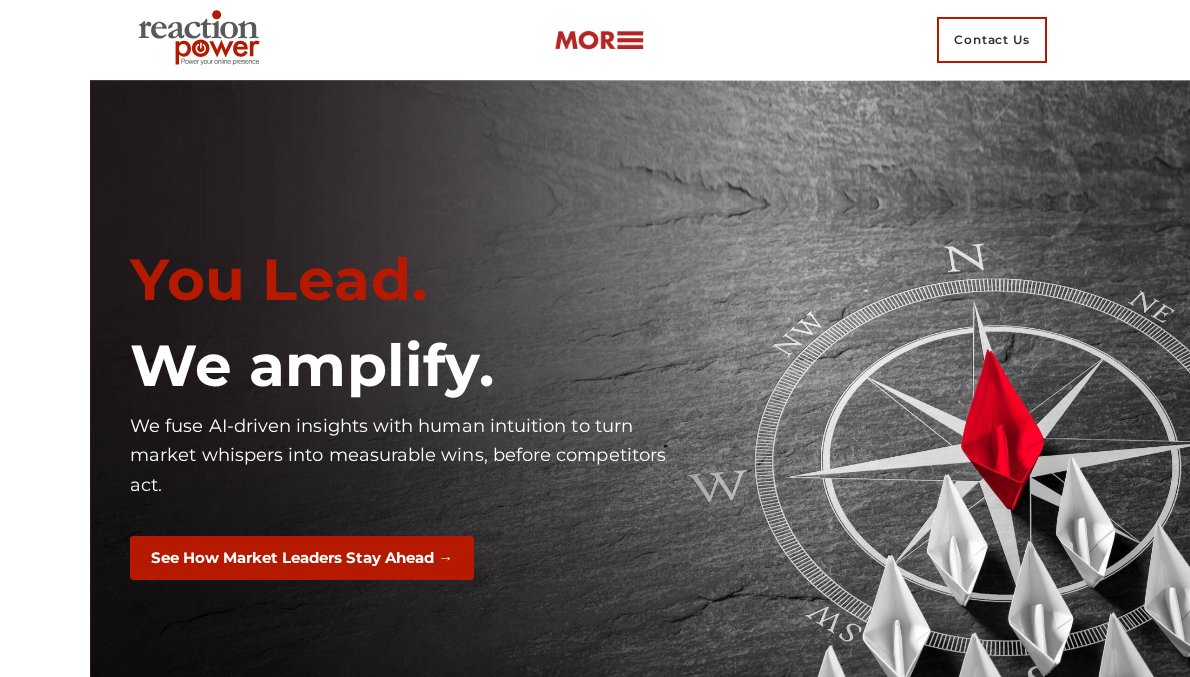 click at bounding box center (599, 40) 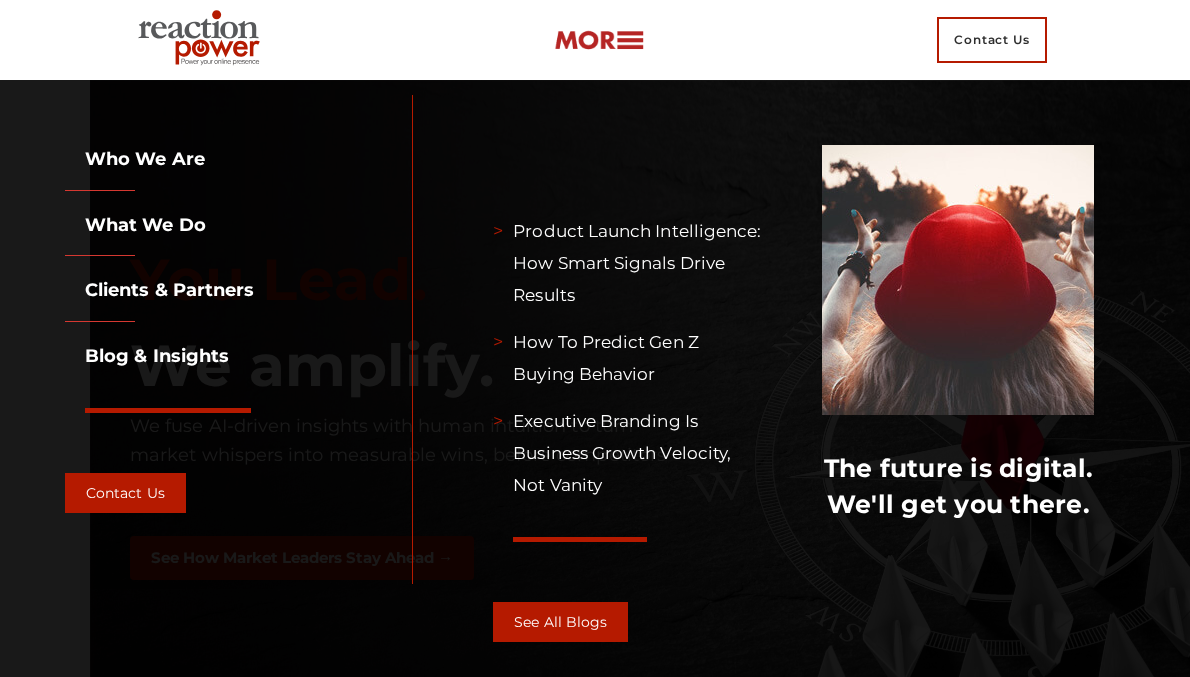 click on "Clients & partners" at bounding box center [159, 290] 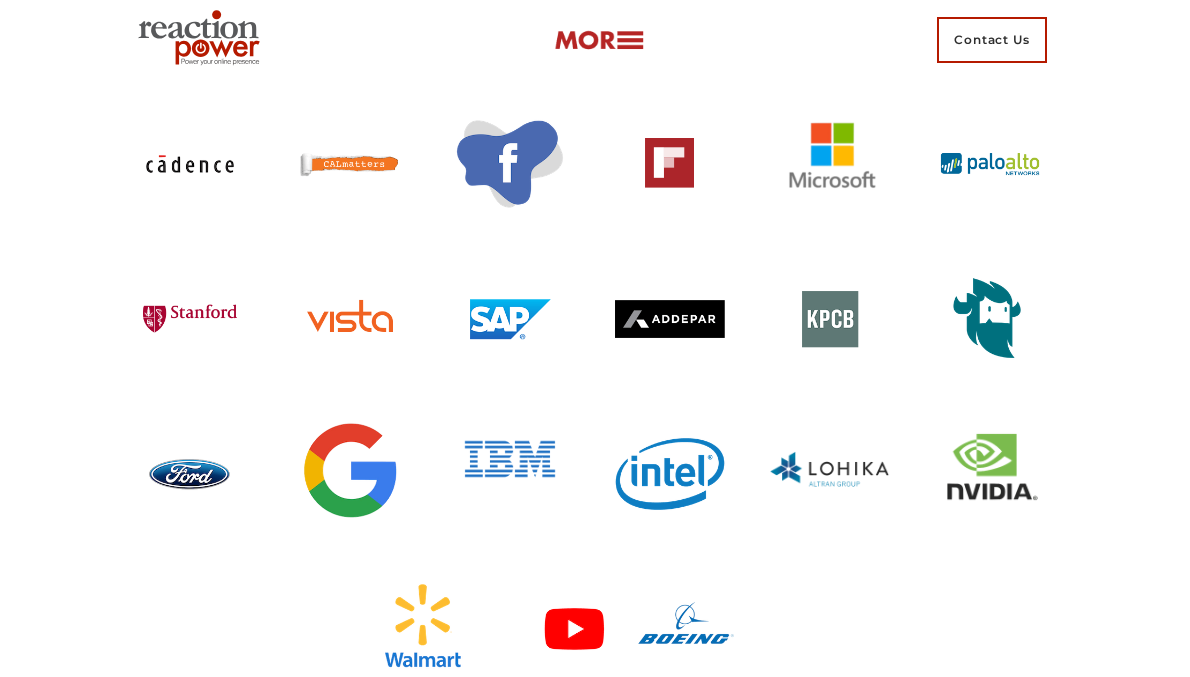 scroll, scrollTop: 3373, scrollLeft: 0, axis: vertical 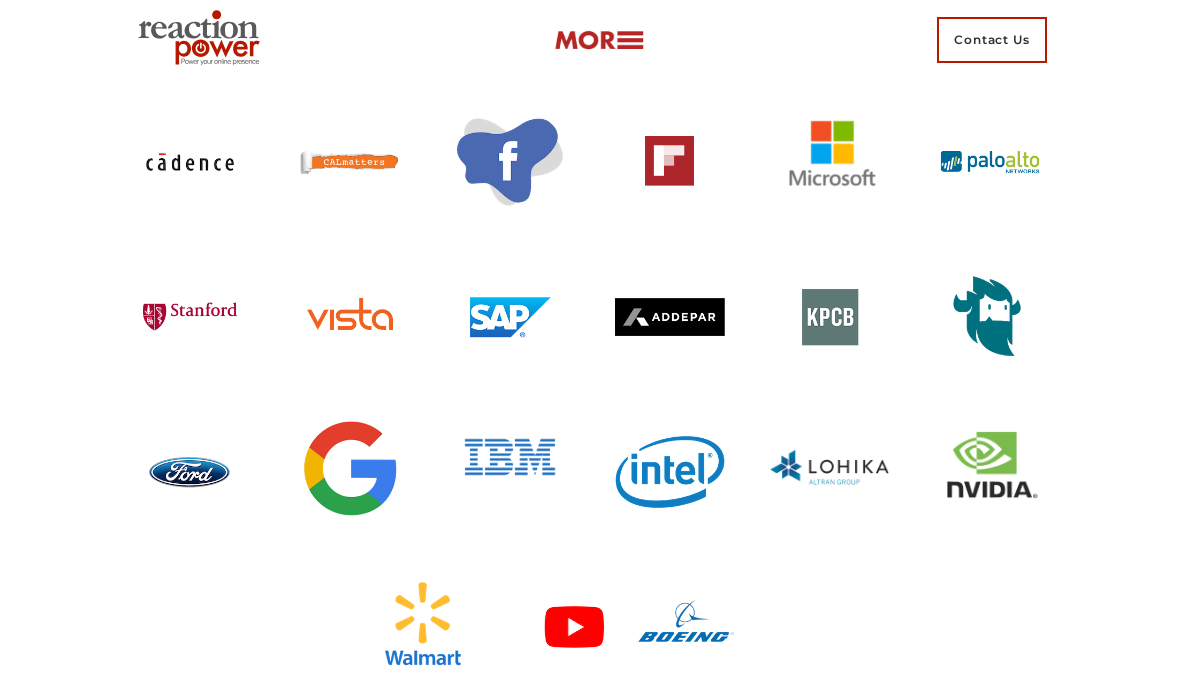 click at bounding box center [599, 40] 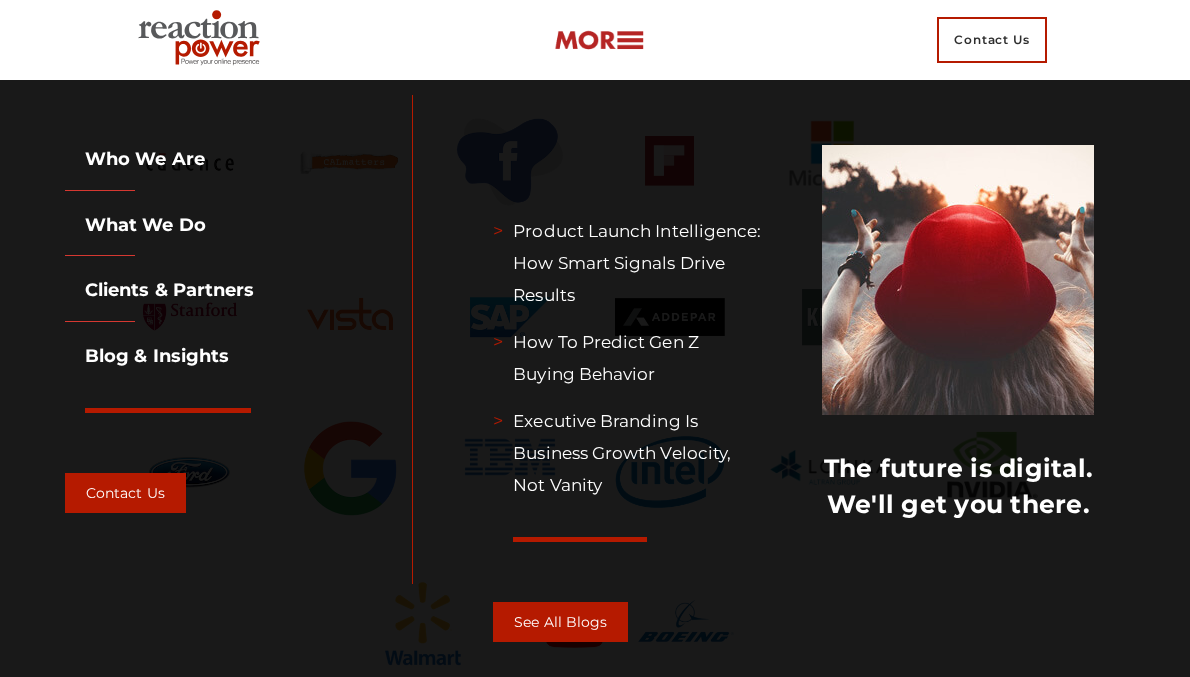 click on "Who we are" at bounding box center [231, 168] 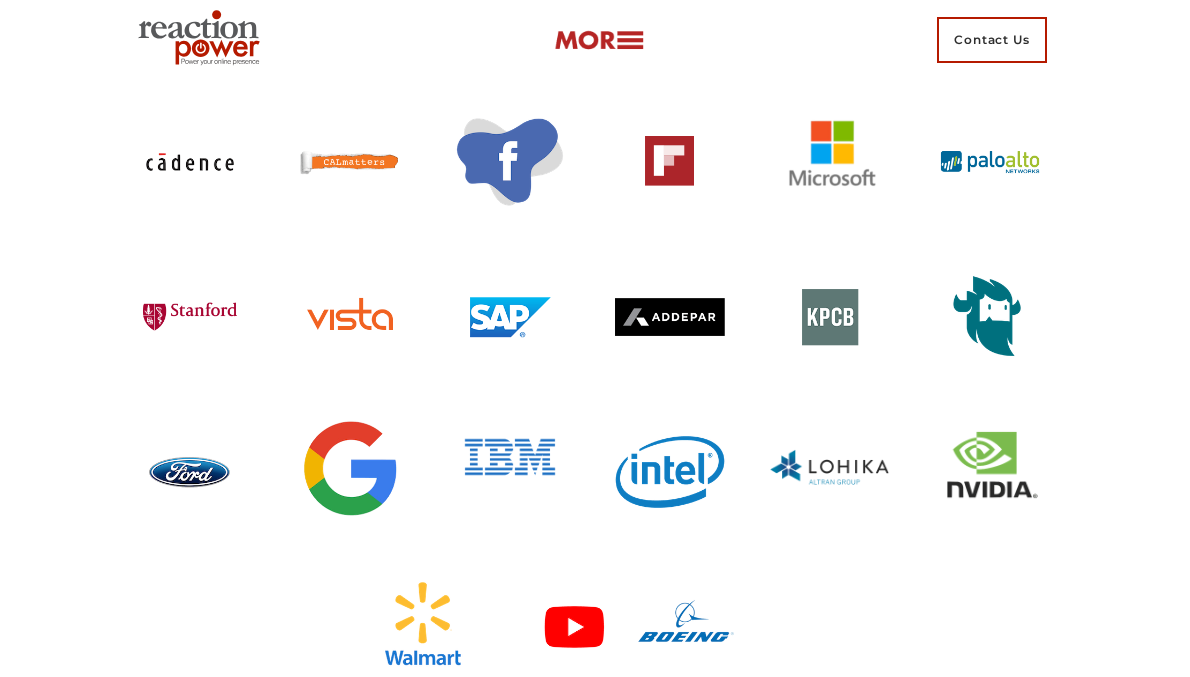click at bounding box center (599, 40) 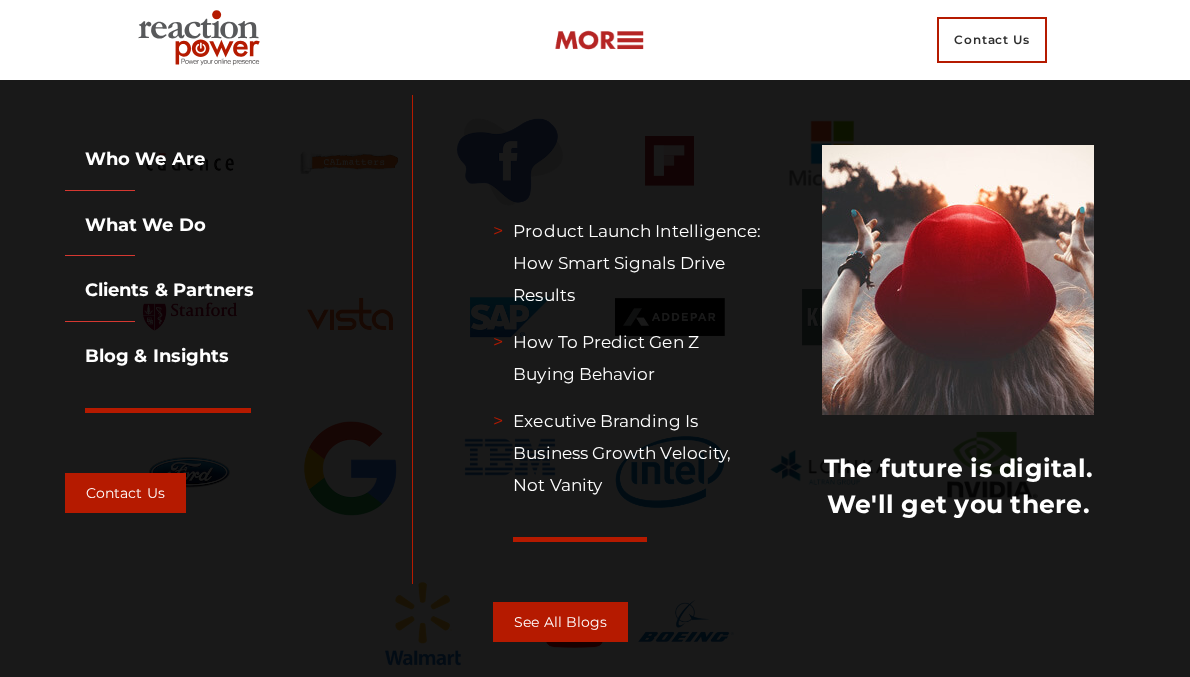 click on "Who we are" at bounding box center [135, 159] 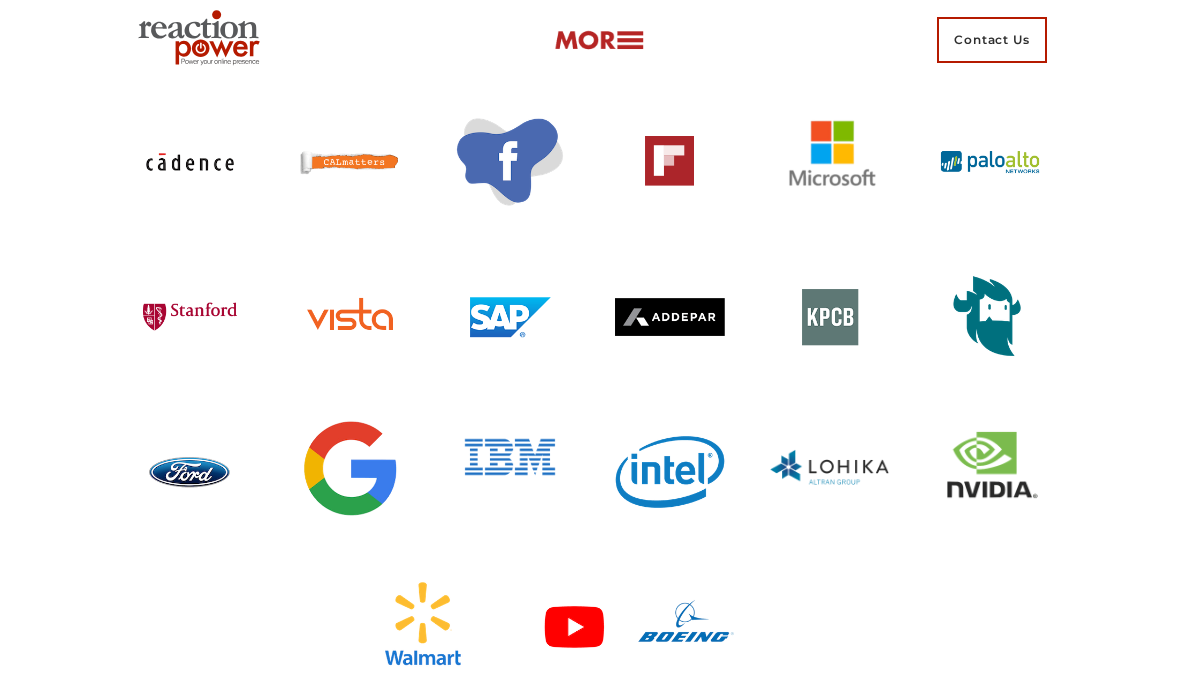 click at bounding box center (599, 40) 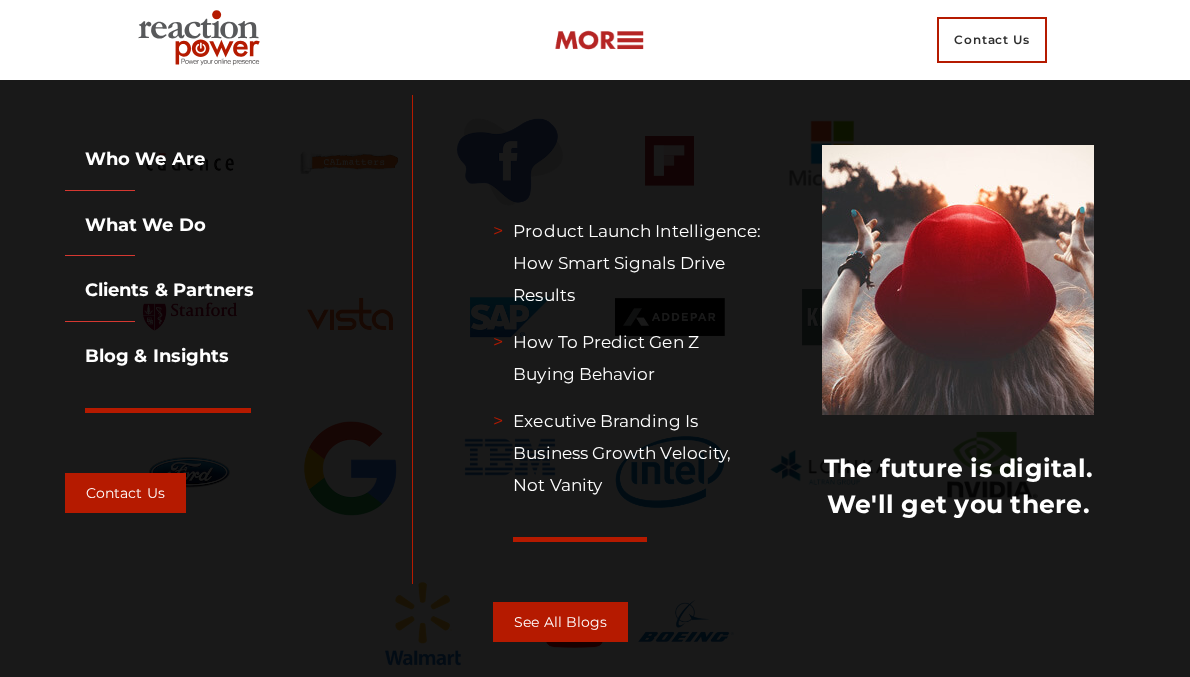 click on "Who we are" at bounding box center [135, 159] 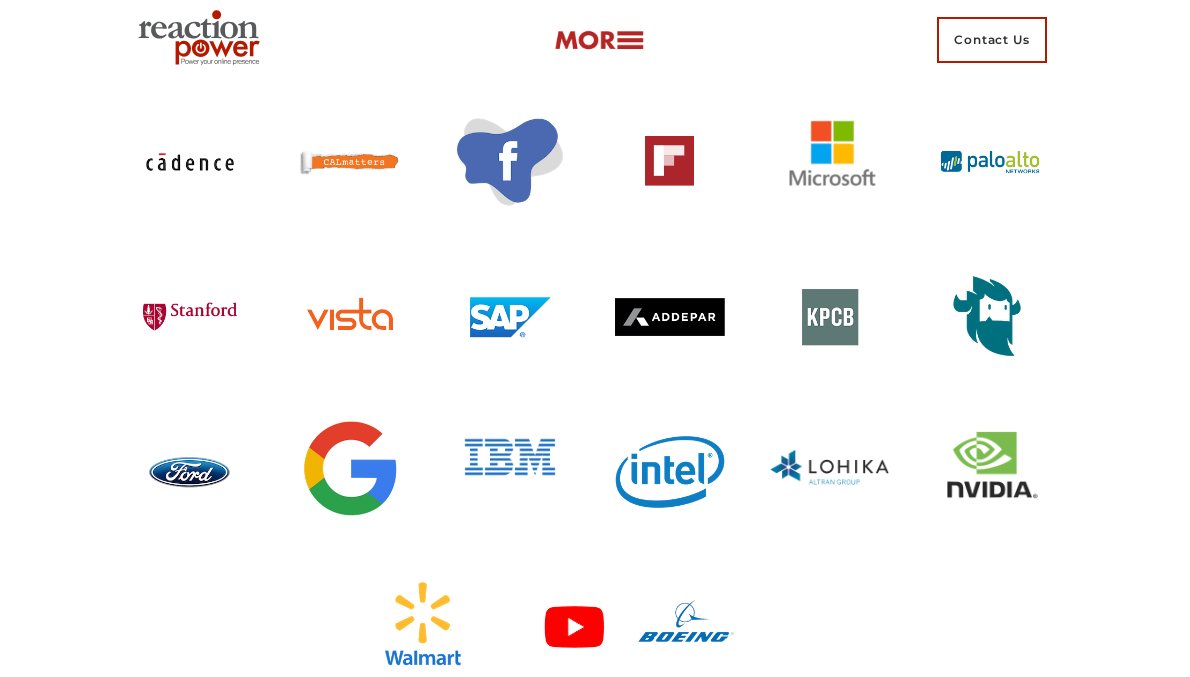 click at bounding box center [599, 40] 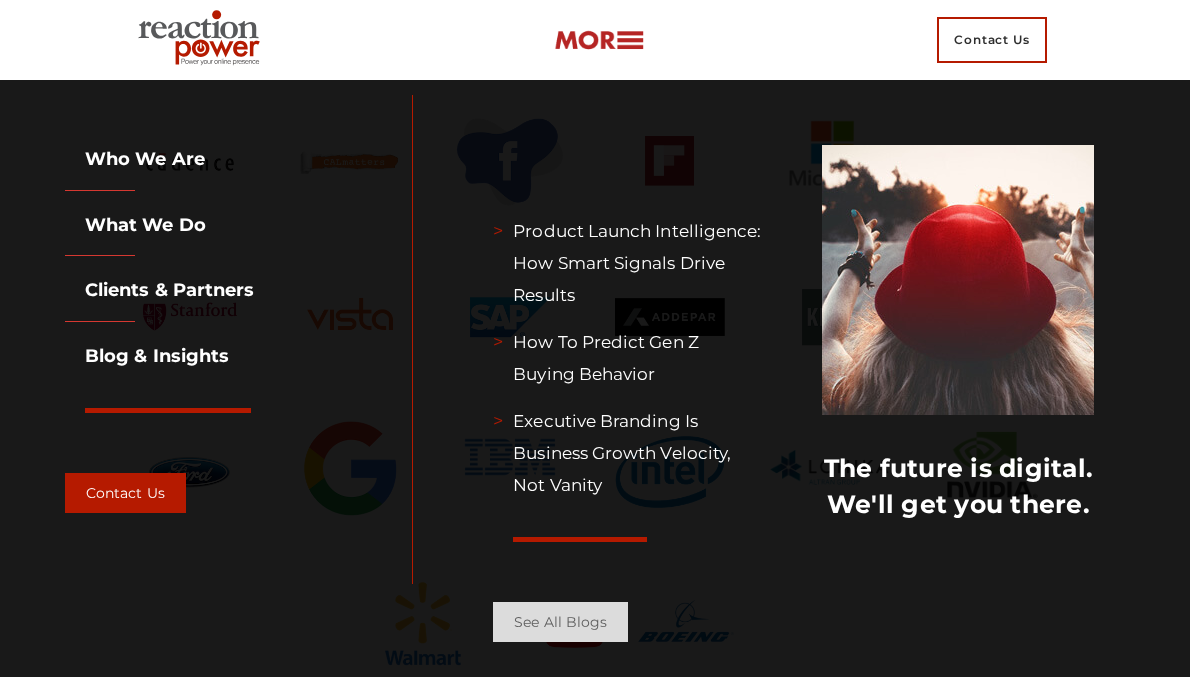 click on "See all Blogs" at bounding box center [560, 622] 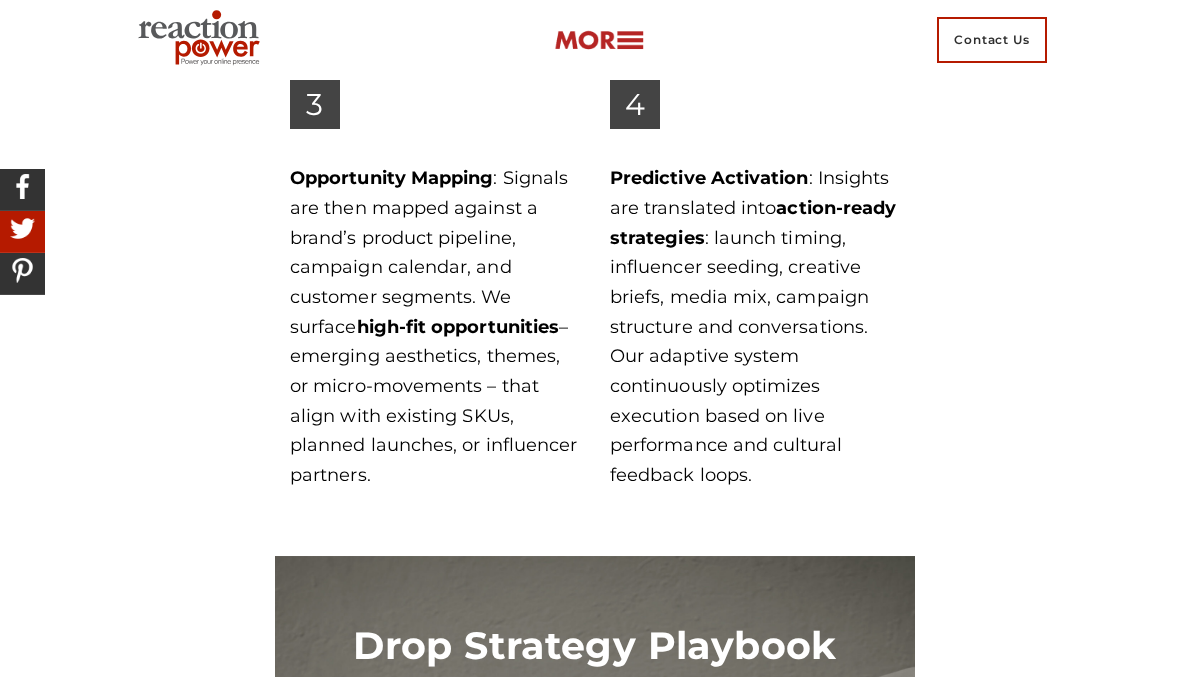scroll, scrollTop: 4610, scrollLeft: 0, axis: vertical 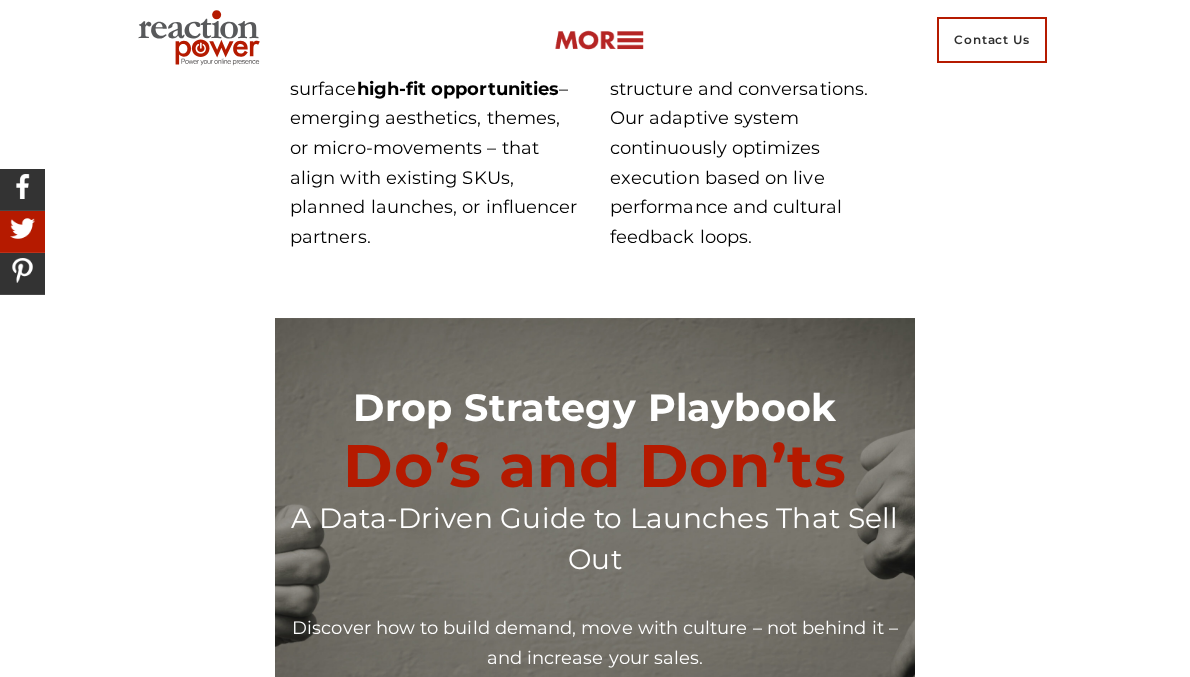 click on "Download the Playbook" at bounding box center (595, 733) 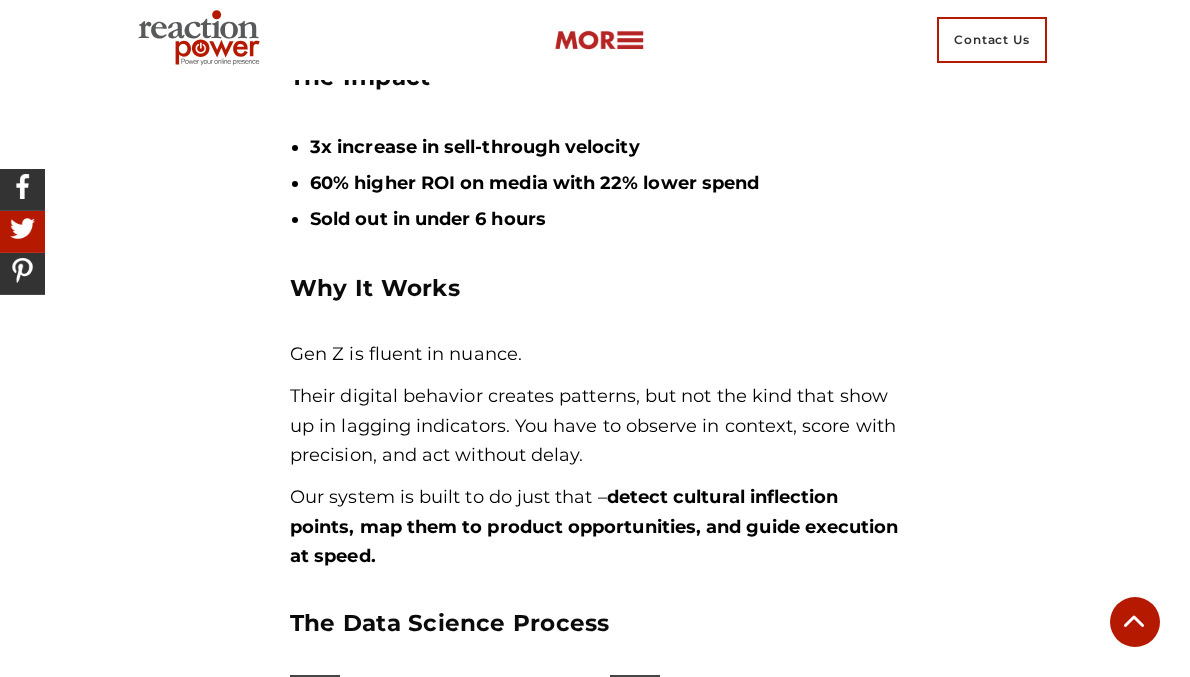 scroll, scrollTop: 2939, scrollLeft: 0, axis: vertical 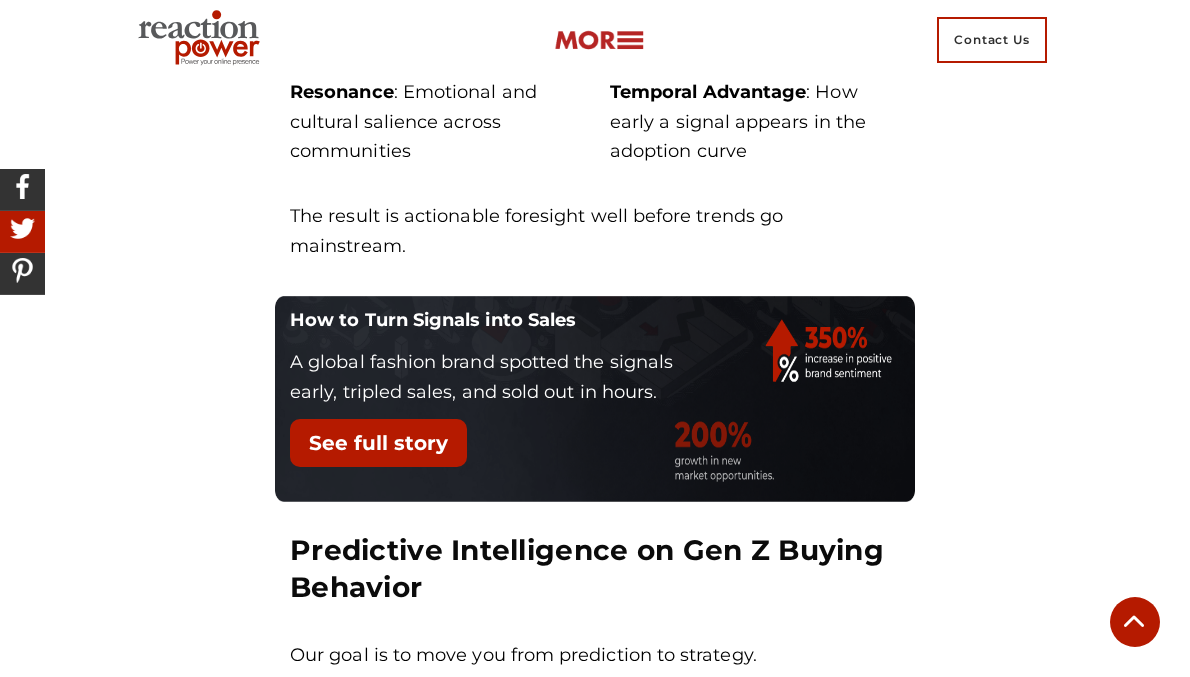 type 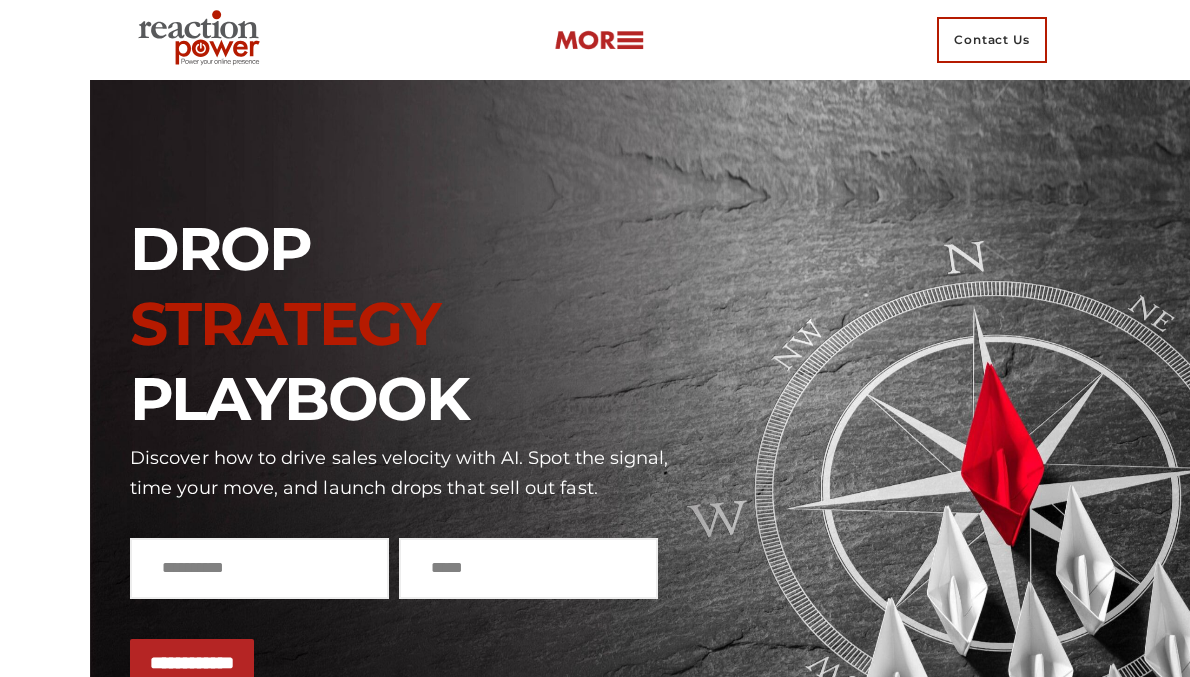 scroll, scrollTop: 218, scrollLeft: 0, axis: vertical 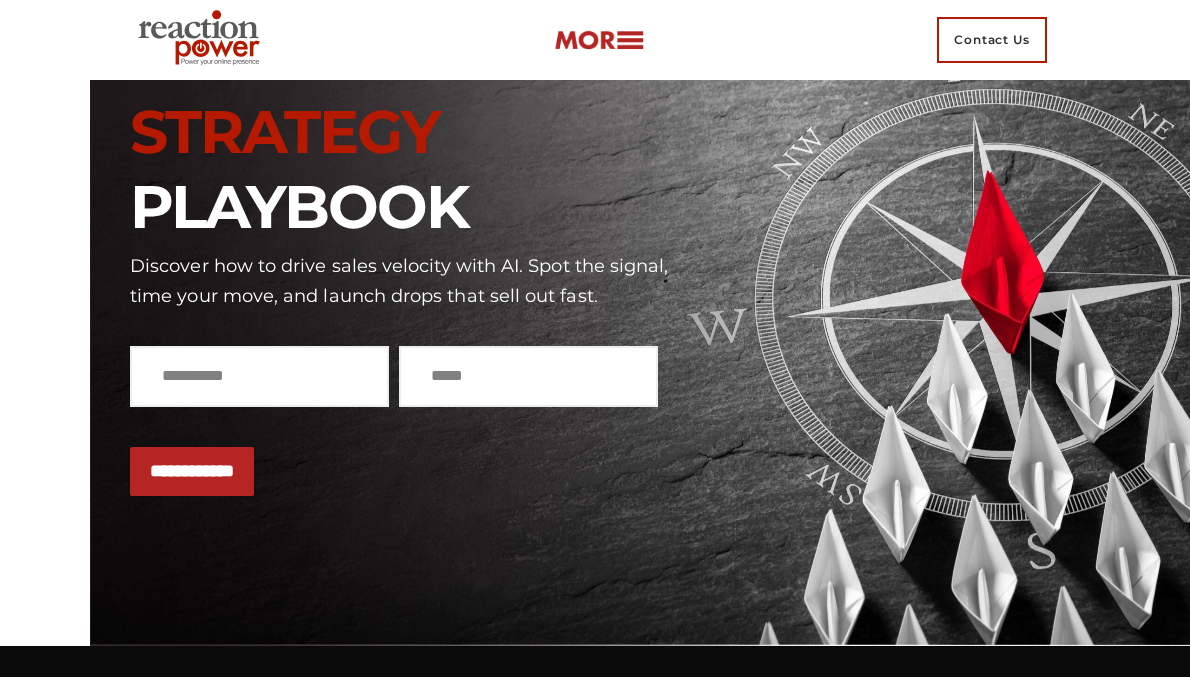 click on "**********" at bounding box center [192, 472] 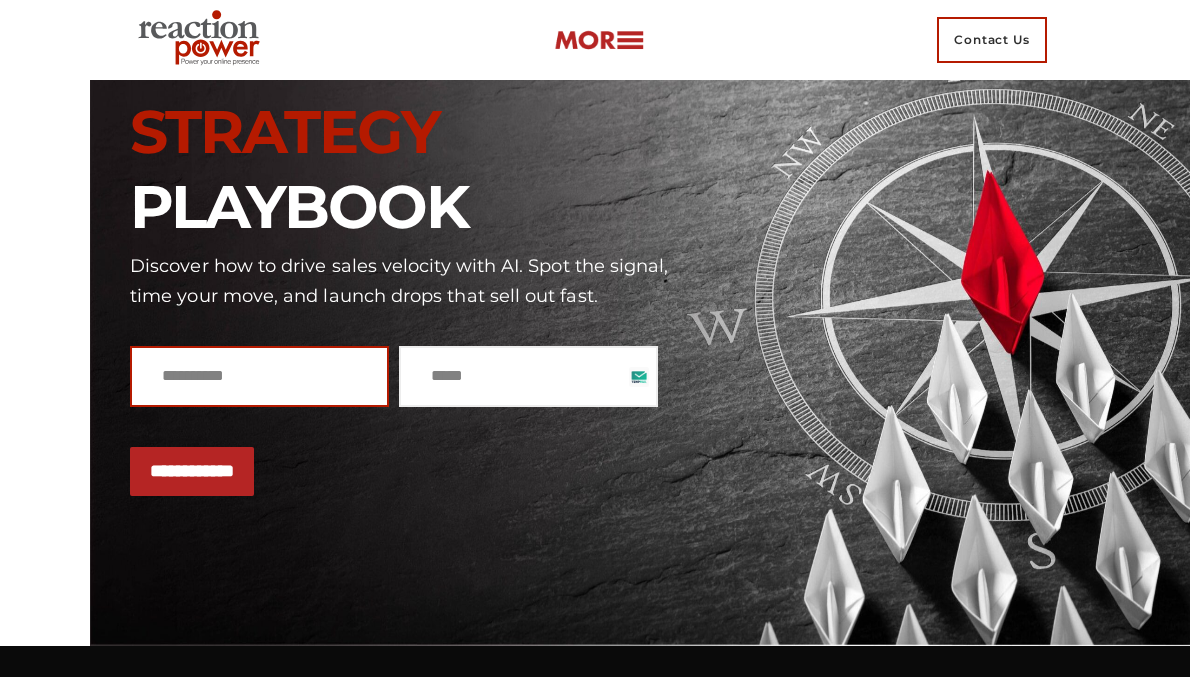 click at bounding box center [259, 376] 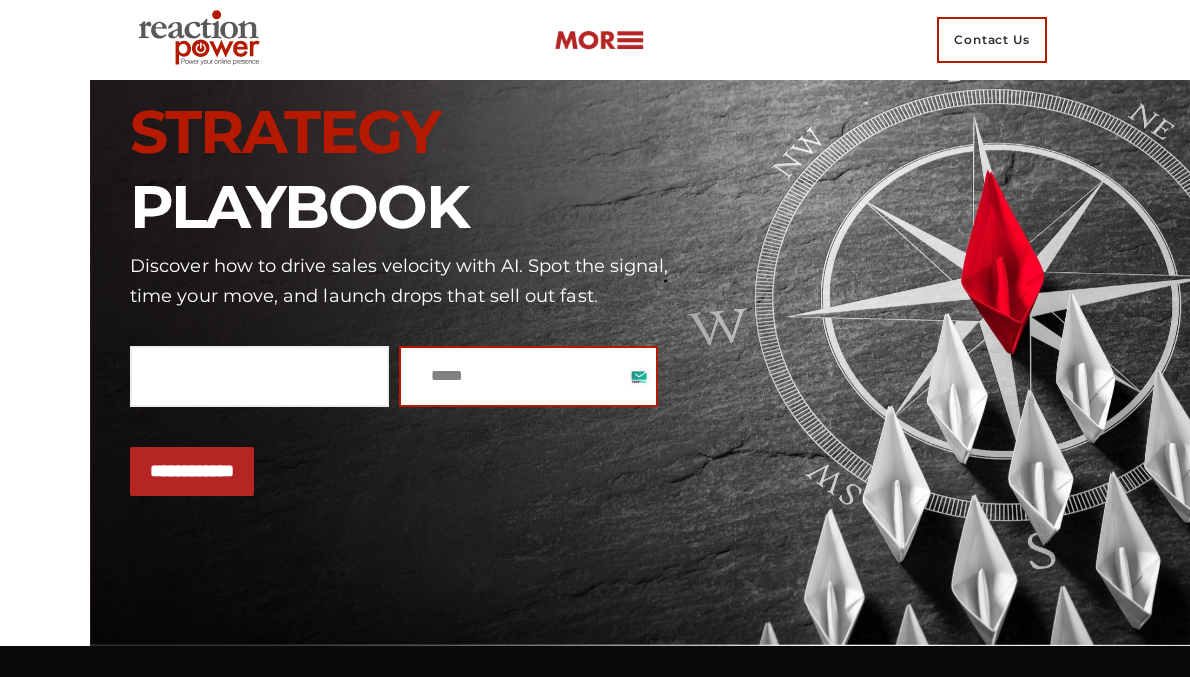 click at bounding box center (528, 376) 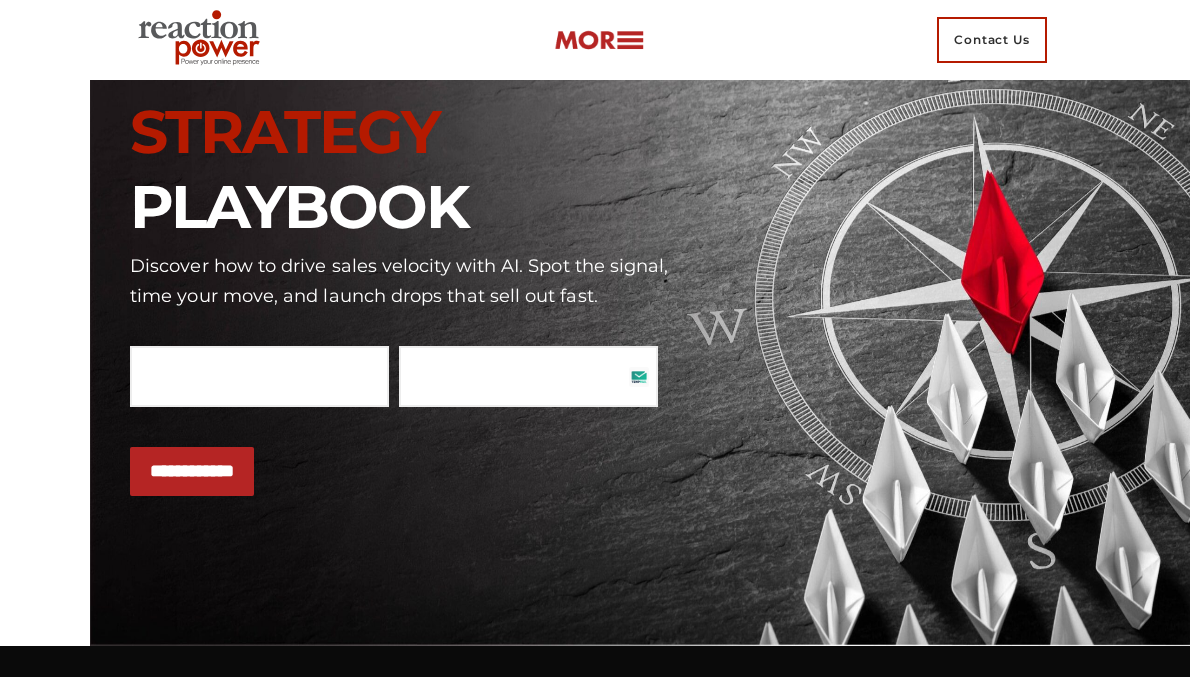 click on "**********" at bounding box center [192, 472] 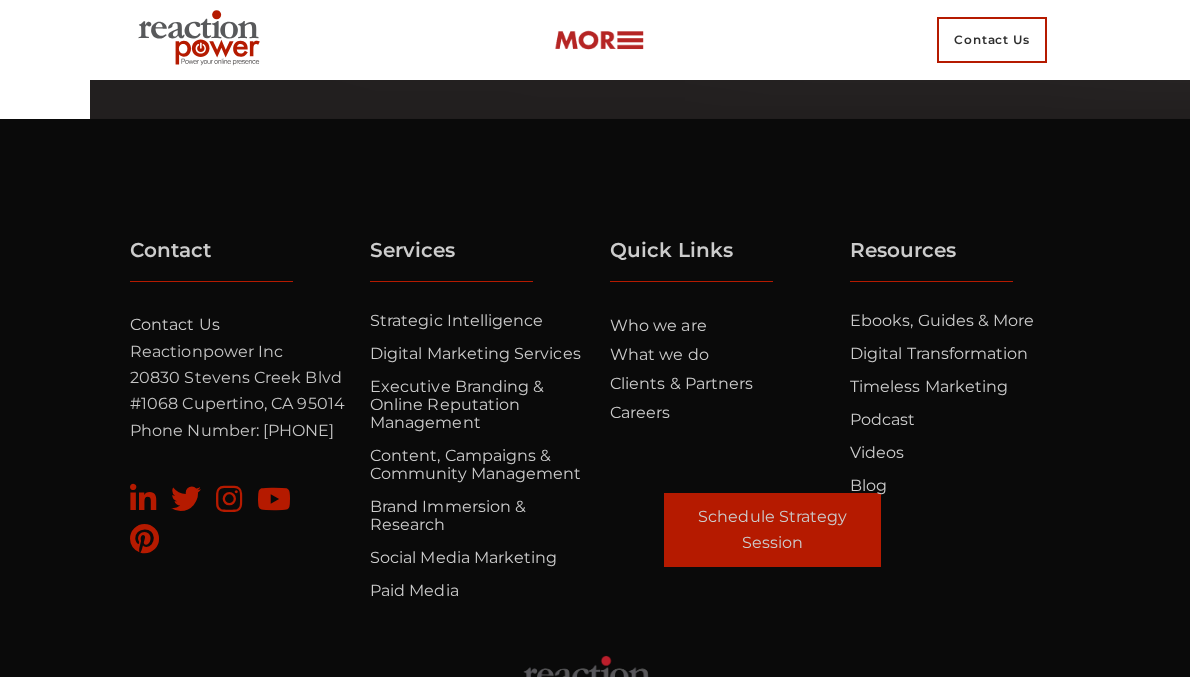 scroll, scrollTop: 1061, scrollLeft: 0, axis: vertical 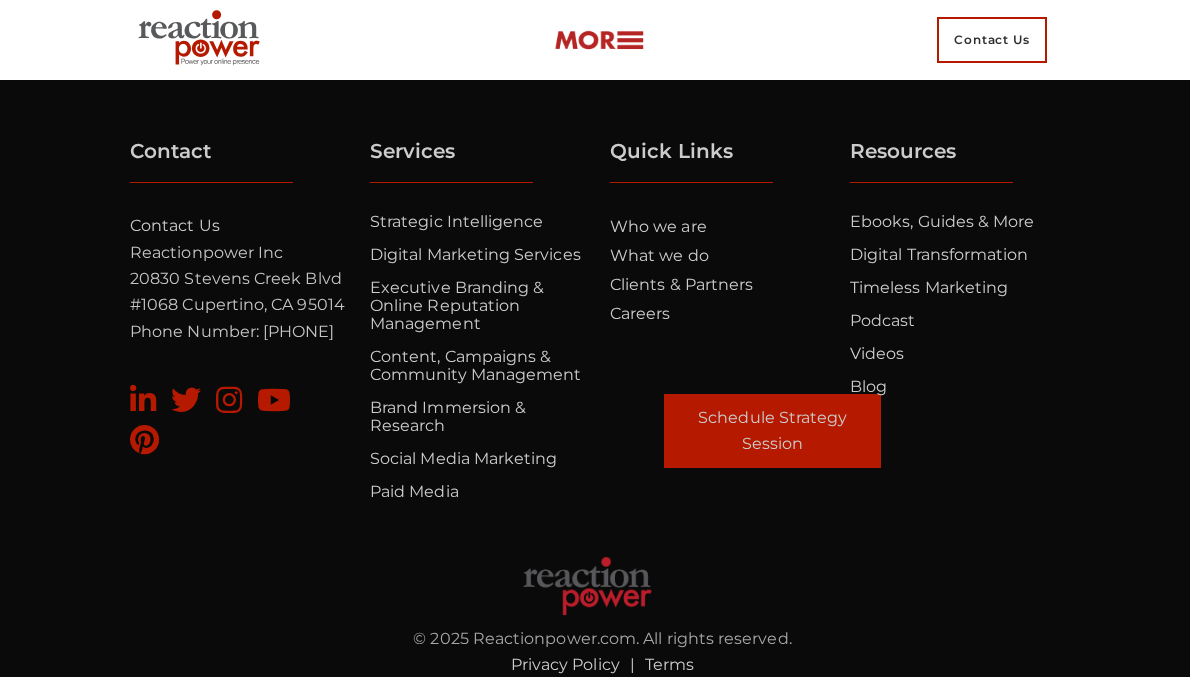 click at bounding box center (588, 586) 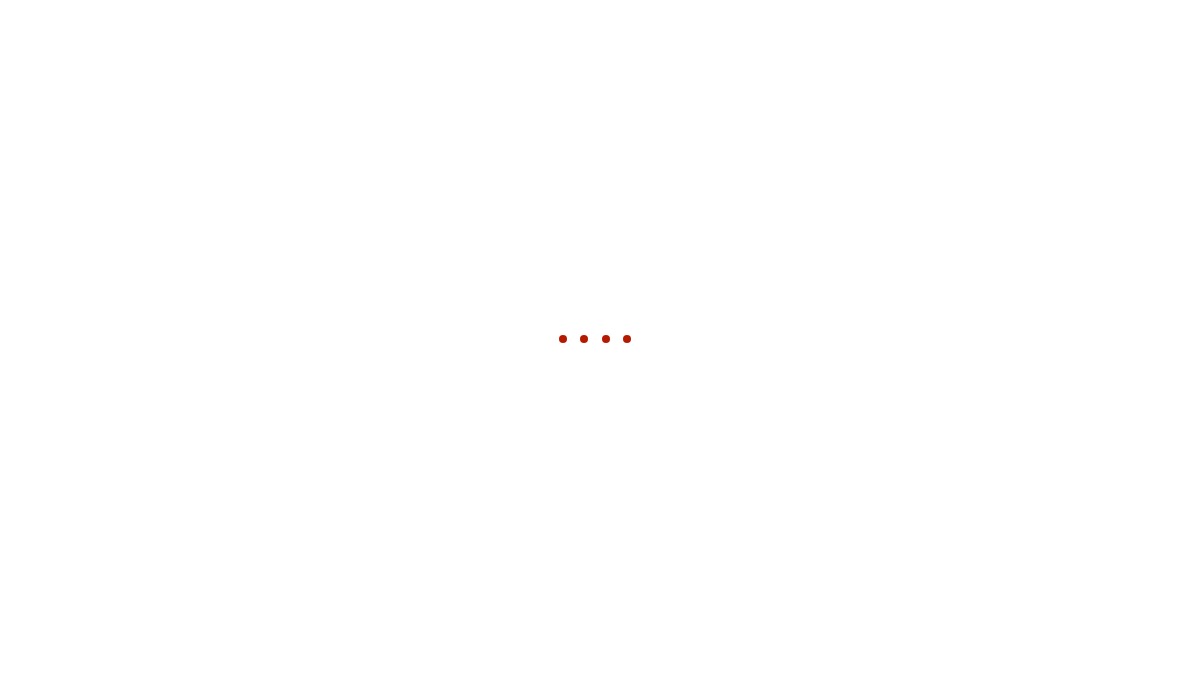 scroll, scrollTop: 0, scrollLeft: 0, axis: both 